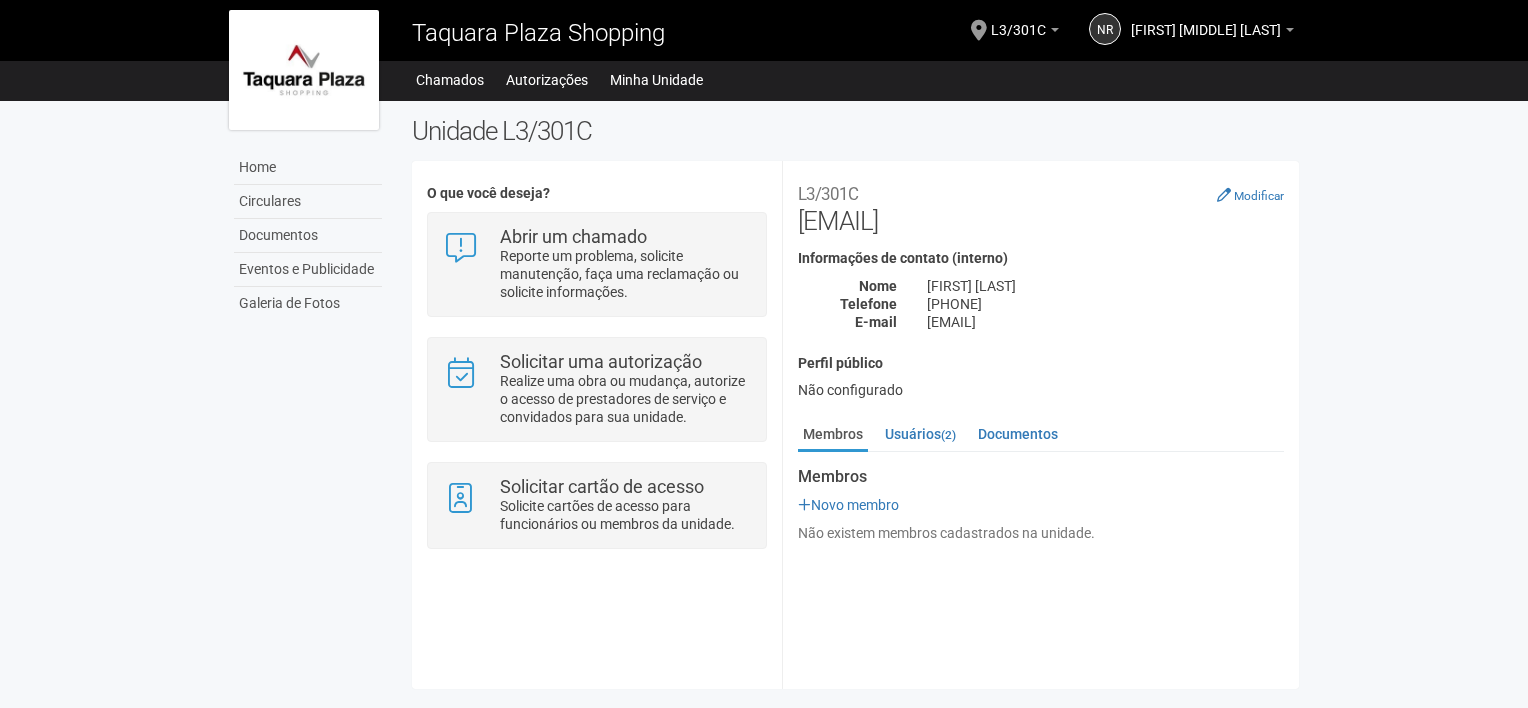 scroll, scrollTop: 0, scrollLeft: 0, axis: both 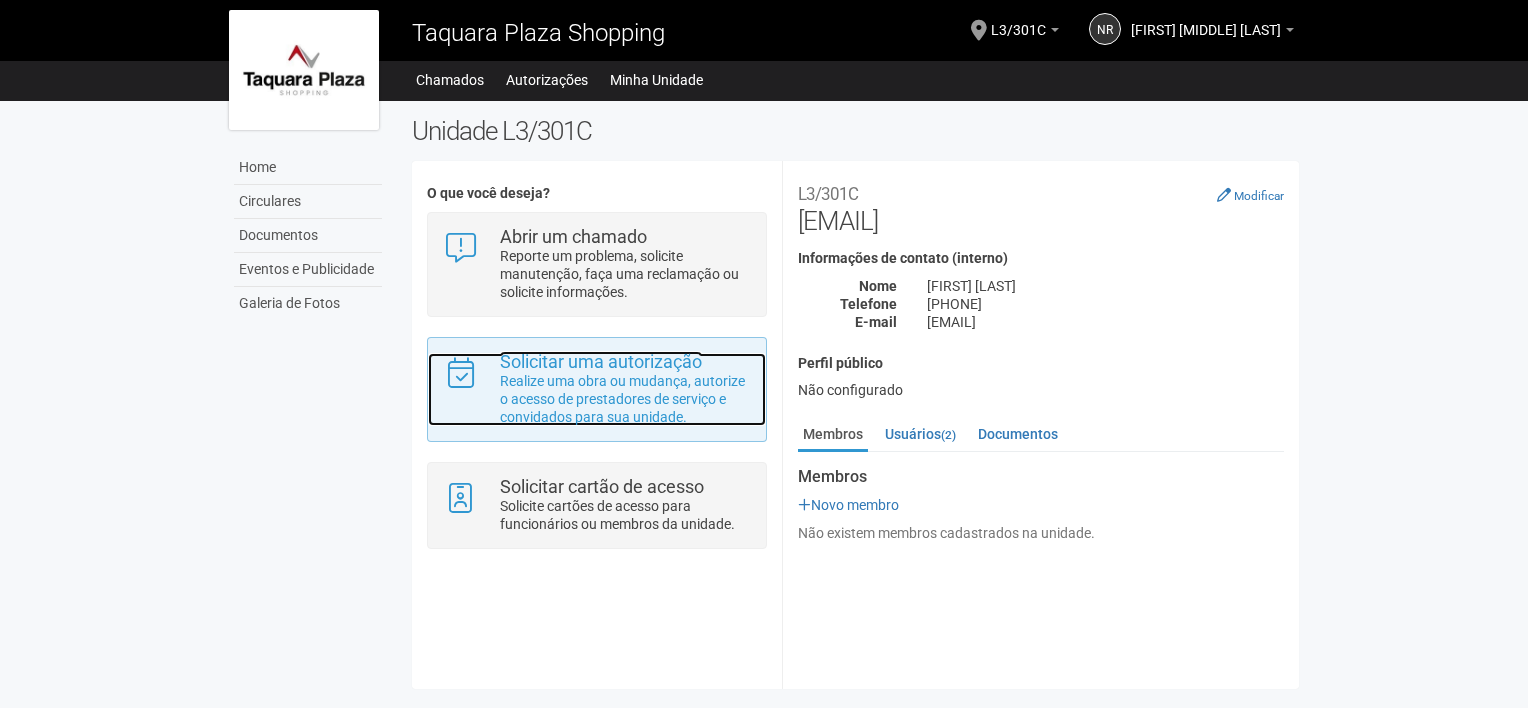 click on "Realize uma obra ou mudança, autorize o acesso de prestadores de serviço e convidados para sua unidade." at bounding box center (625, 399) 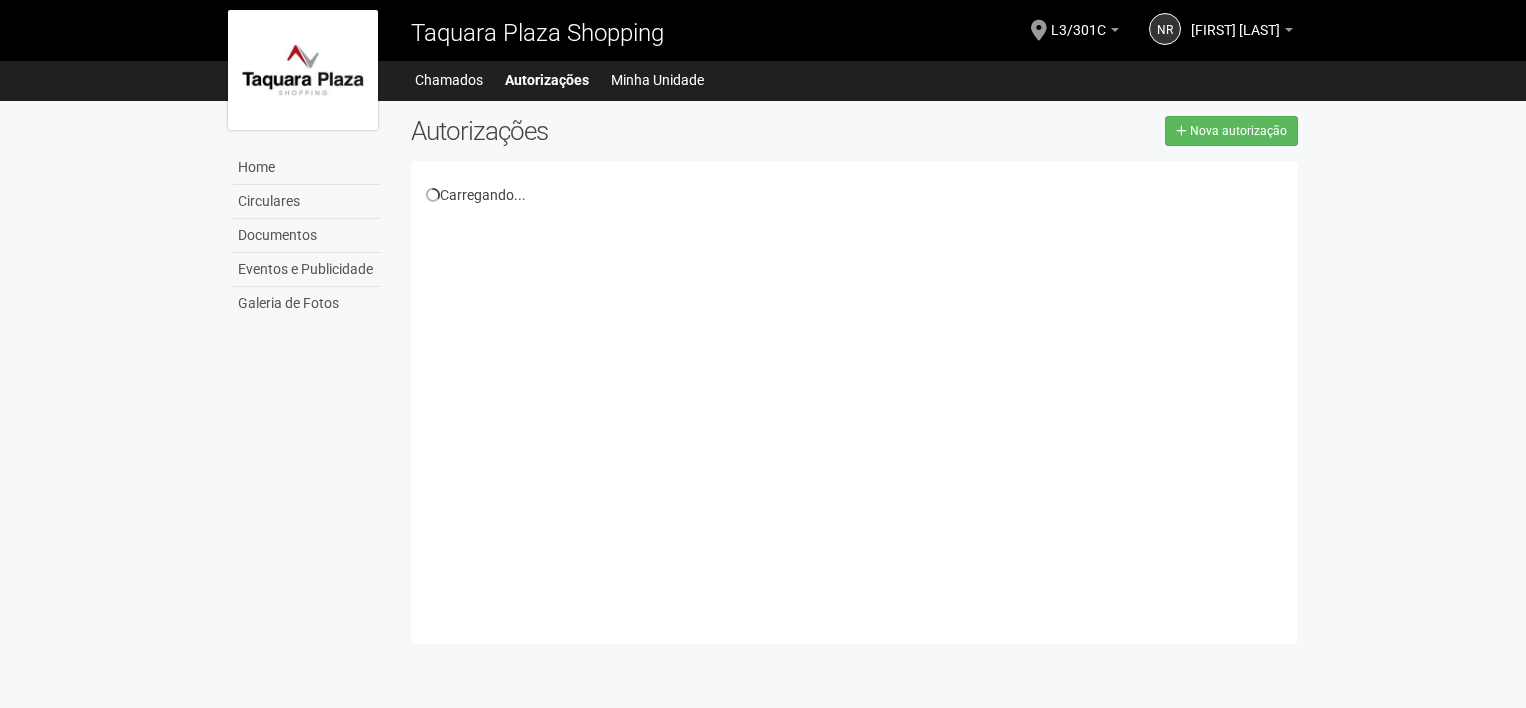scroll, scrollTop: 0, scrollLeft: 0, axis: both 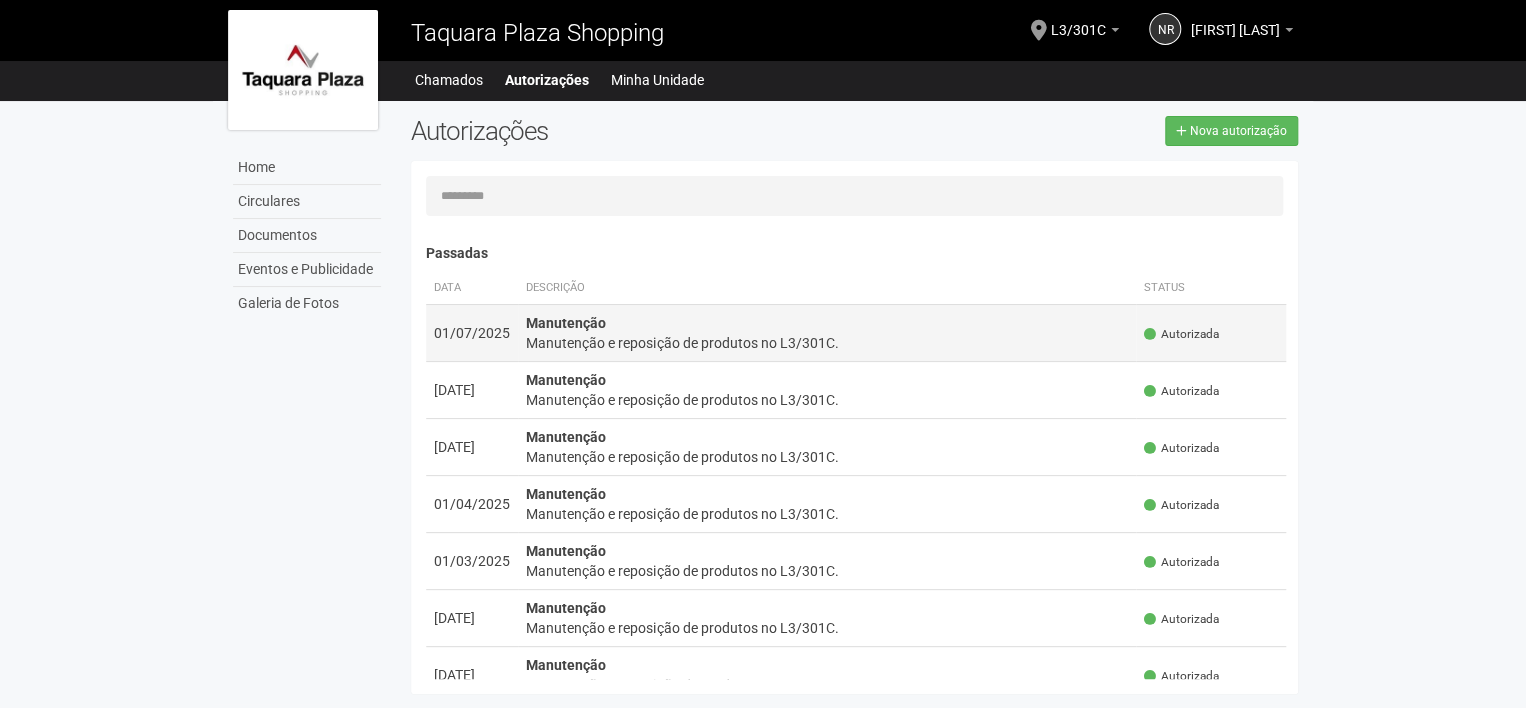 click on "Manutenção e reposição de produtos no L3/301C." at bounding box center [827, 343] 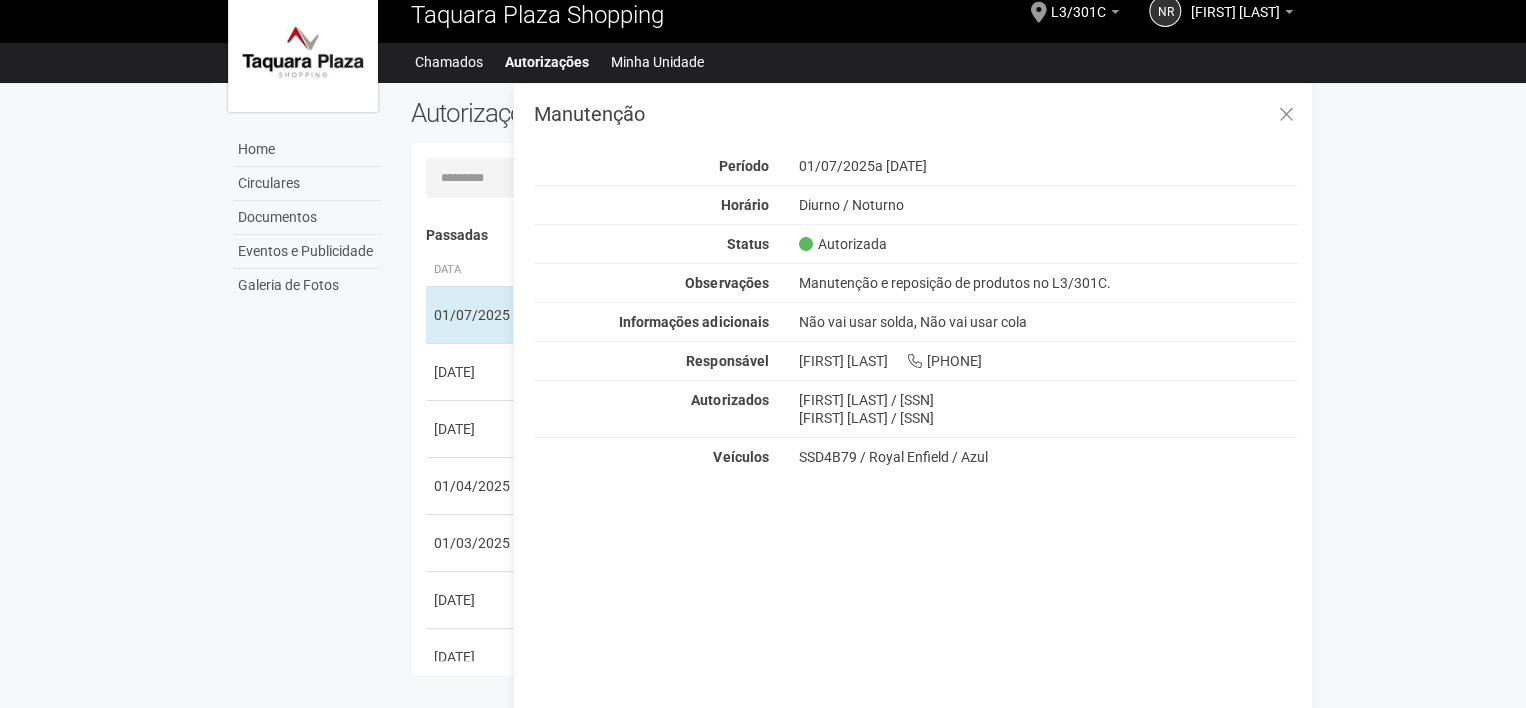 scroll, scrollTop: 0, scrollLeft: 0, axis: both 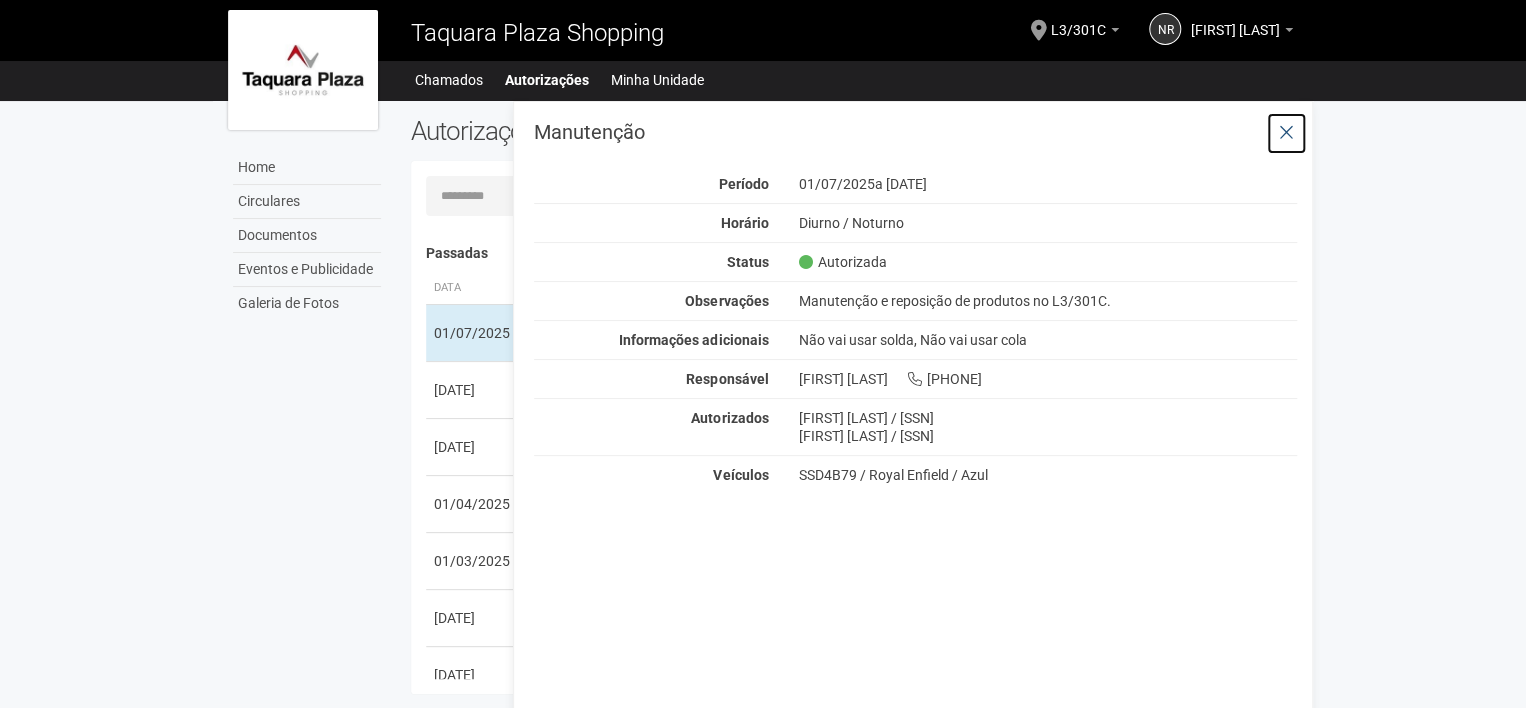 click at bounding box center [1286, 133] 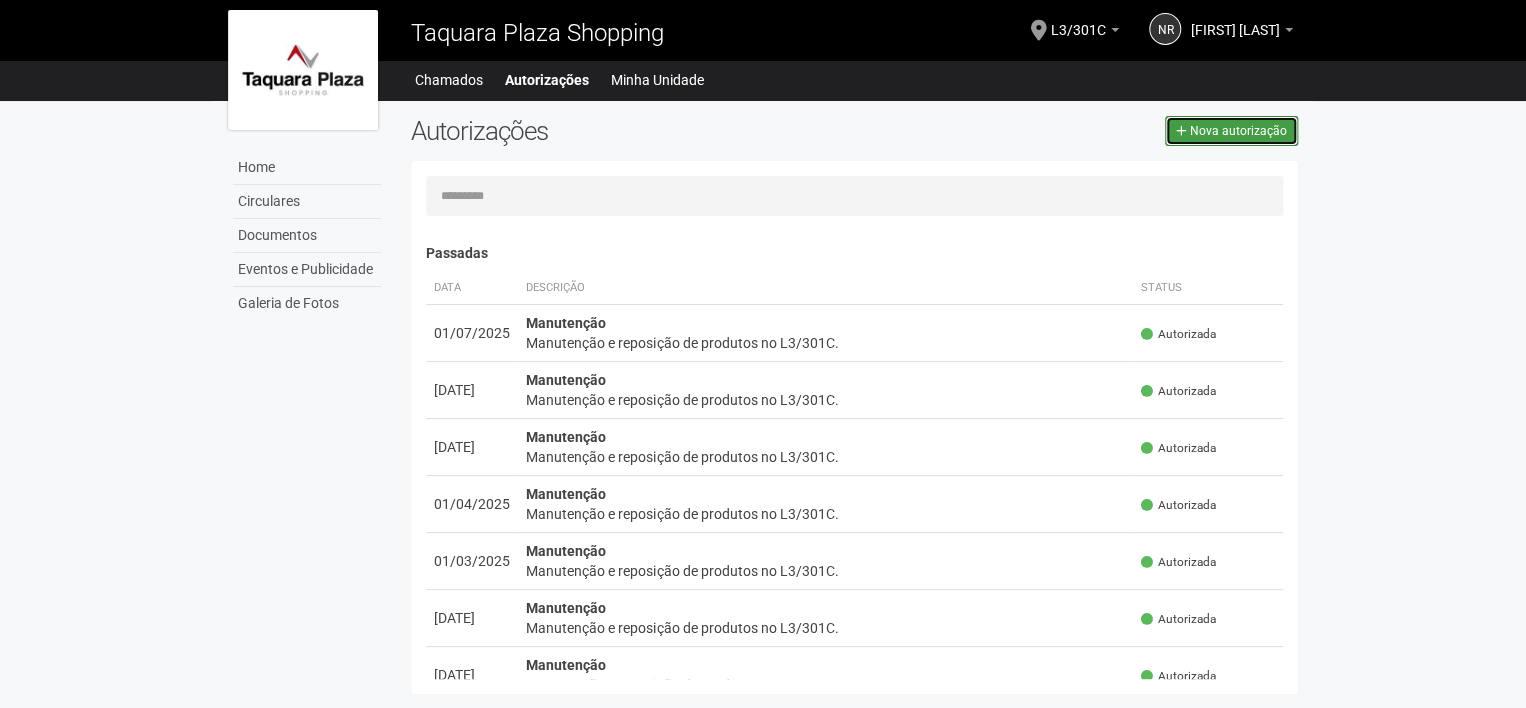 click on "Nova autorização" at bounding box center [1231, 131] 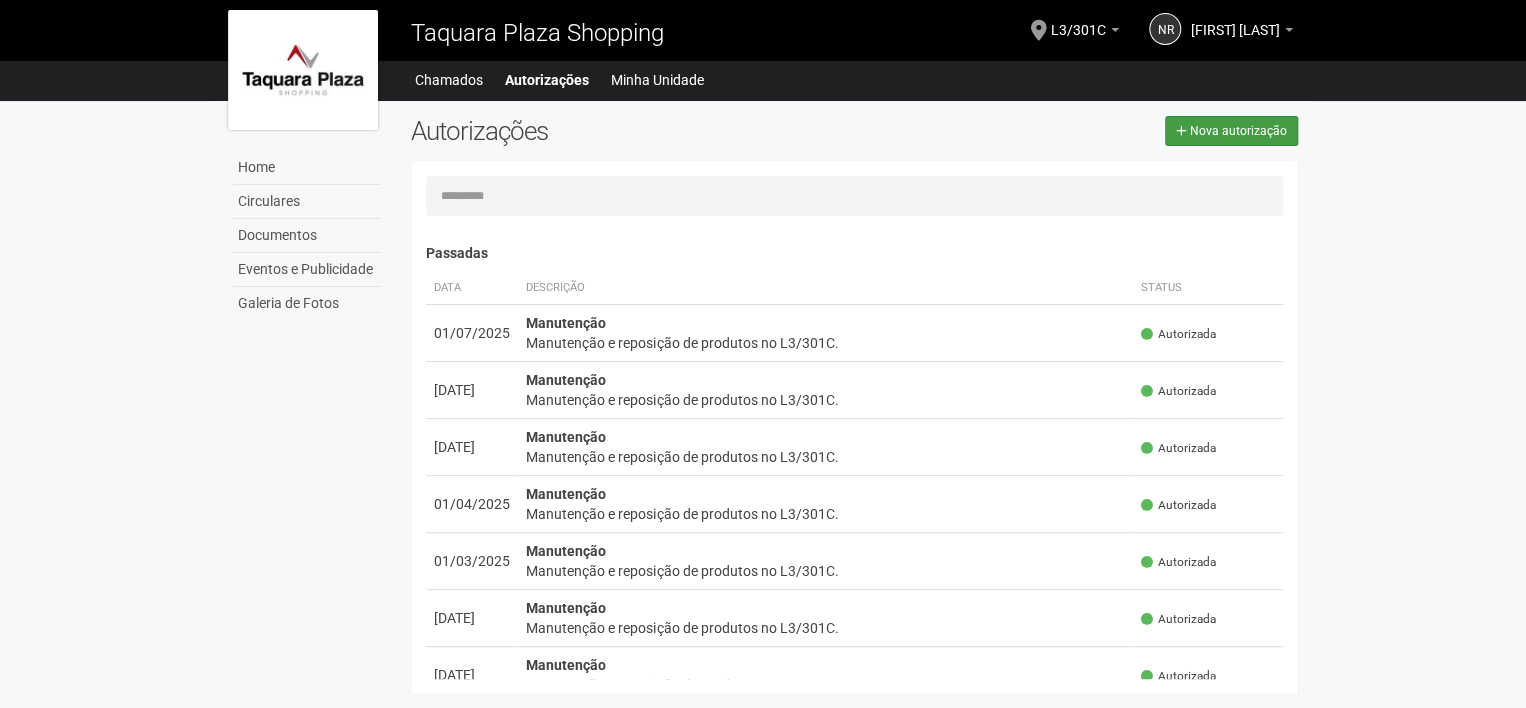select on "**" 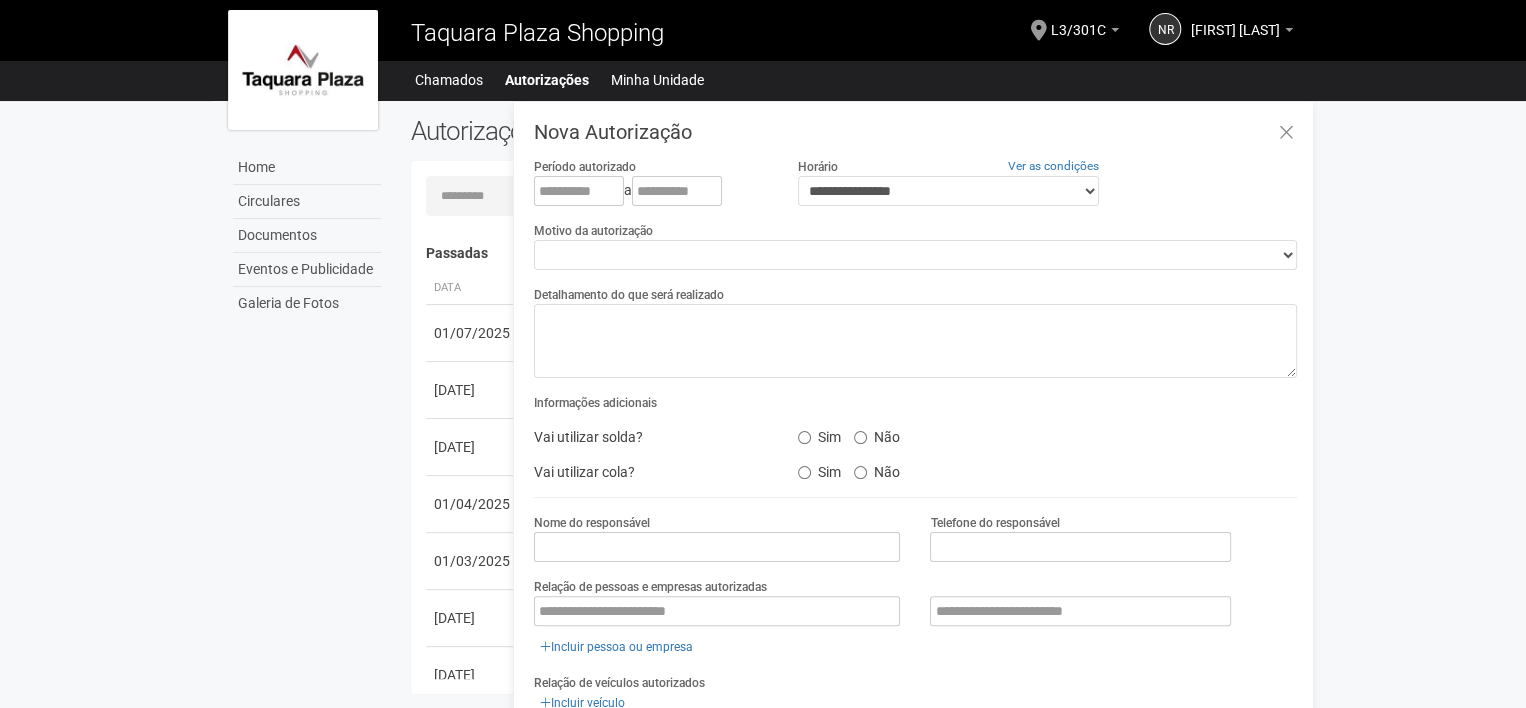 scroll, scrollTop: 31, scrollLeft: 0, axis: vertical 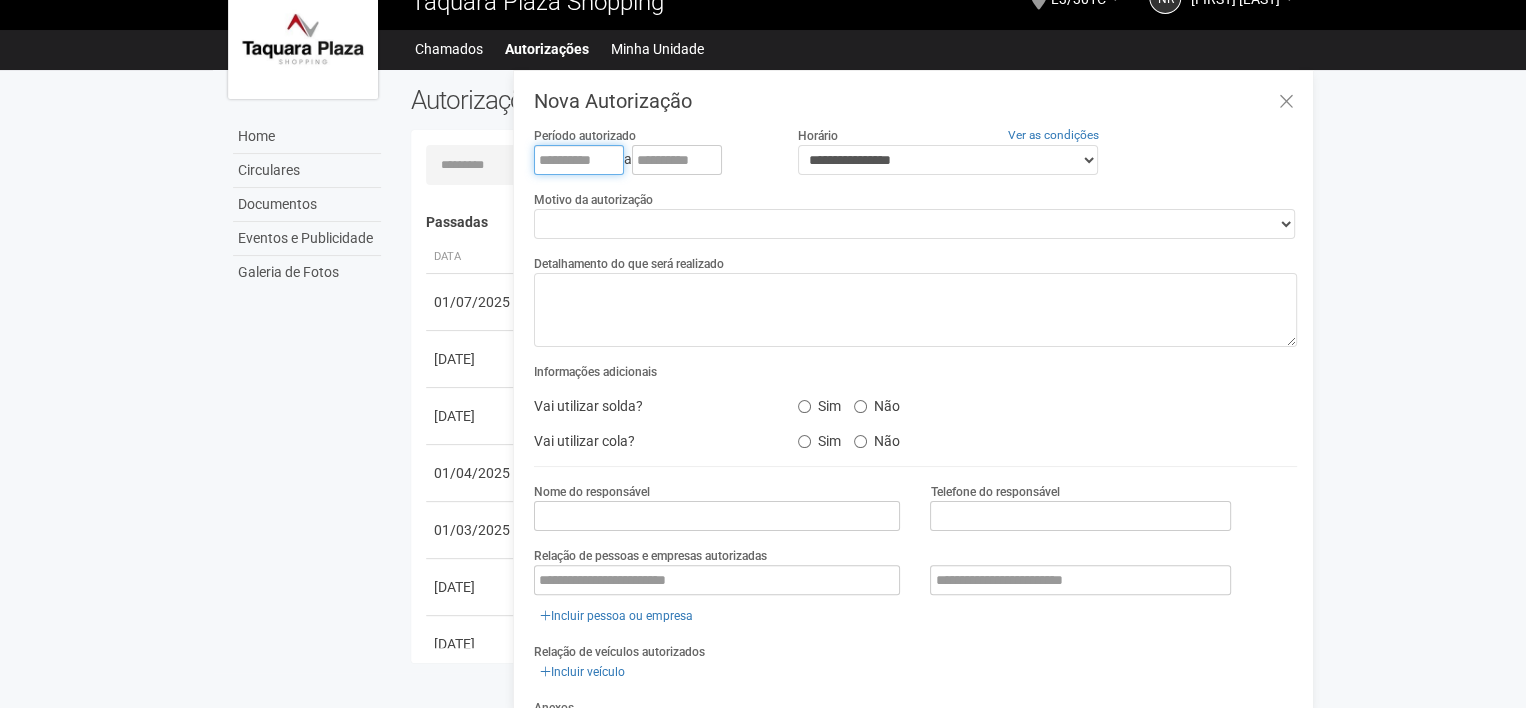 click at bounding box center [579, 160] 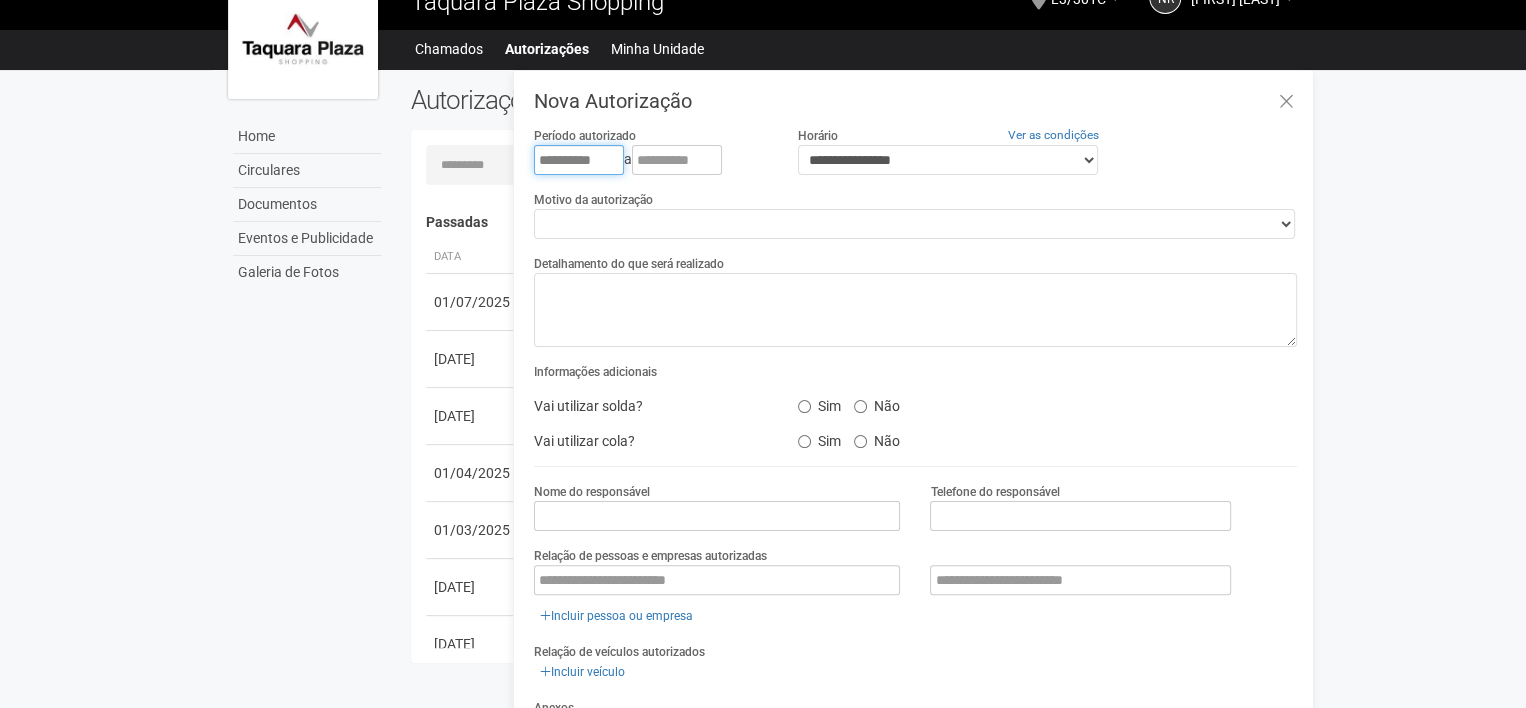 type on "**********" 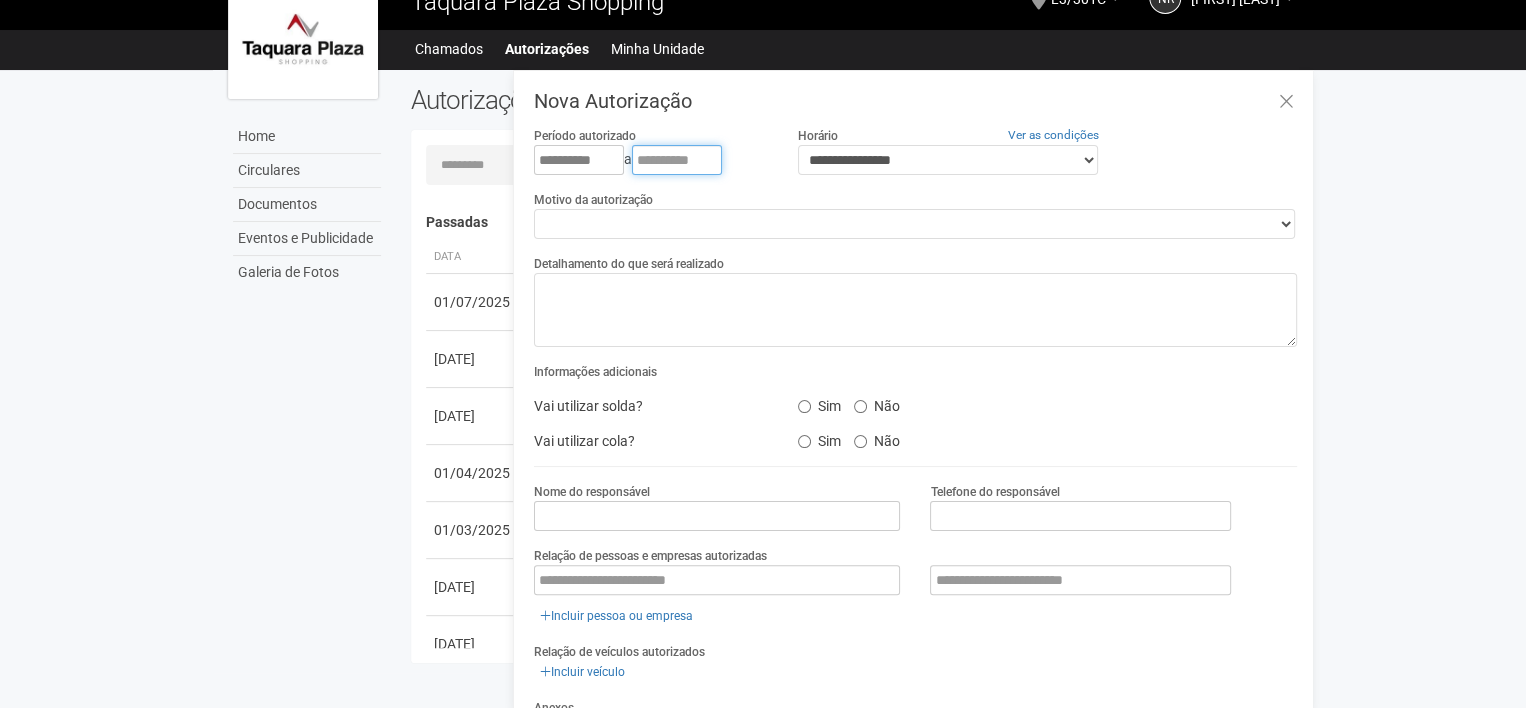 click at bounding box center (677, 160) 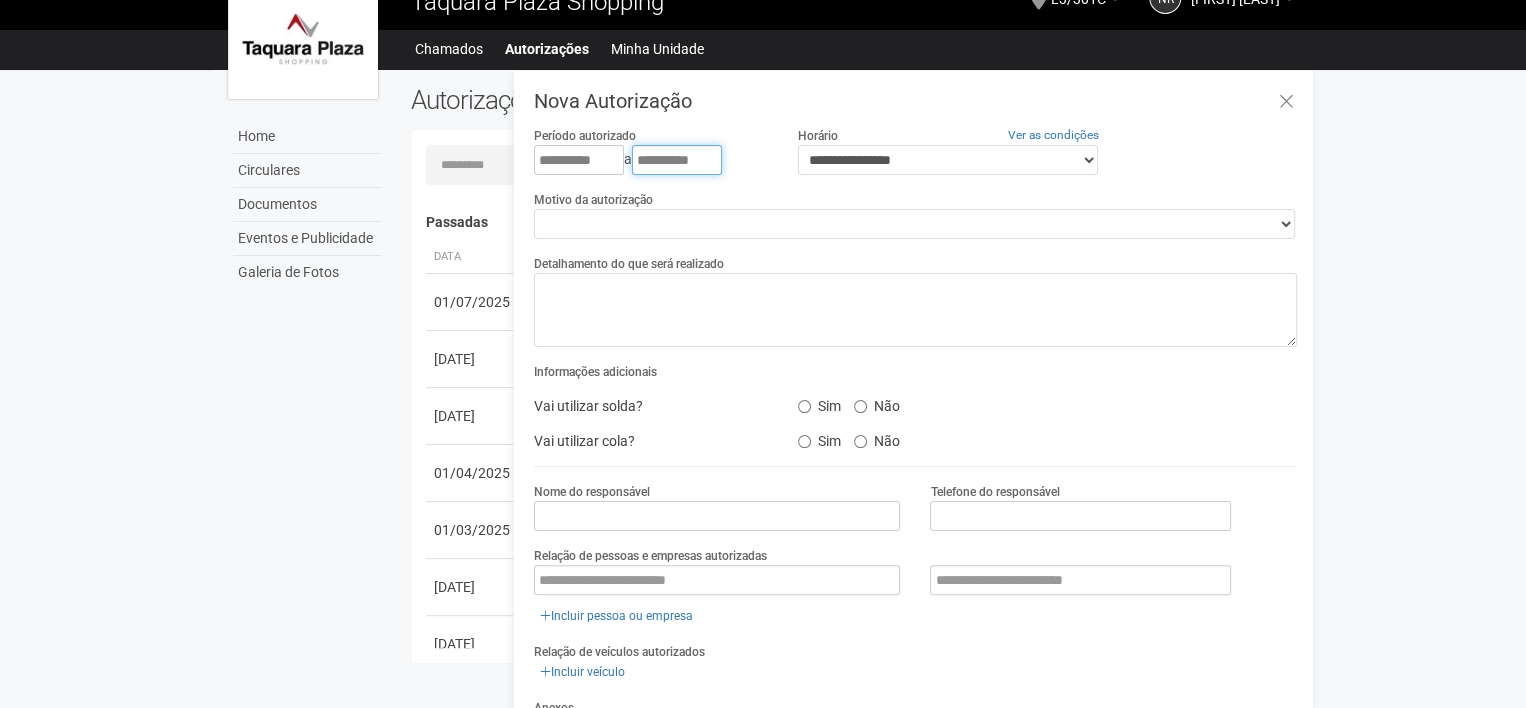 type on "**********" 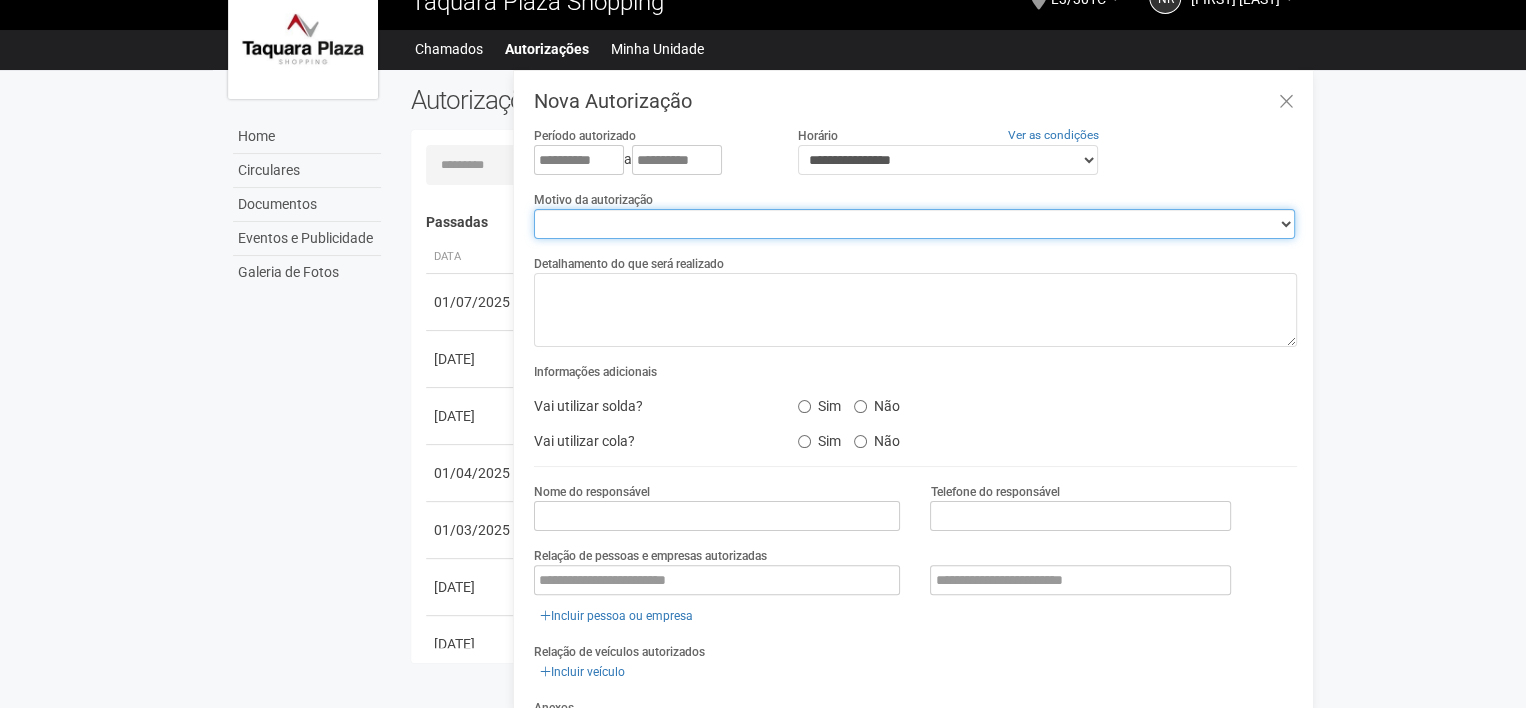 click on "**********" at bounding box center (914, 224) 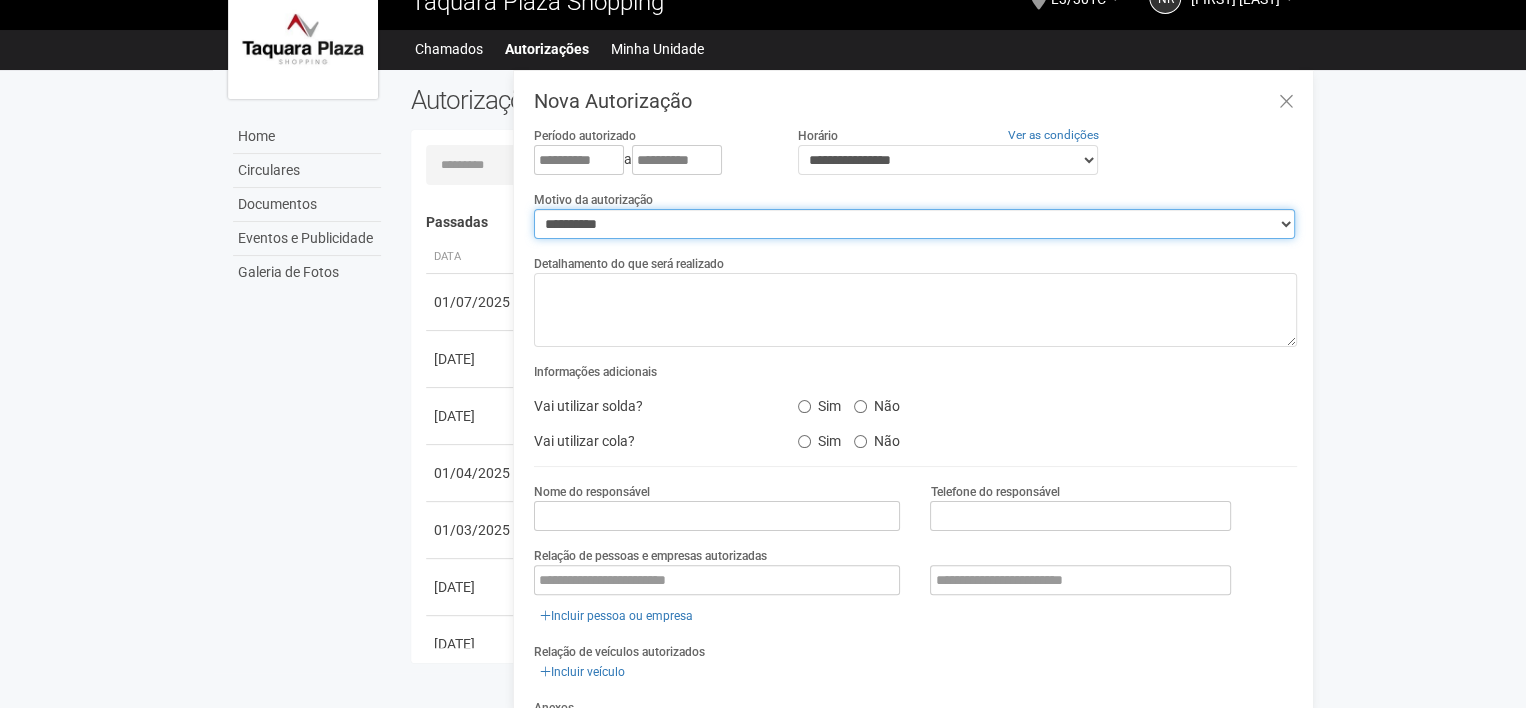 click on "**********" at bounding box center (914, 224) 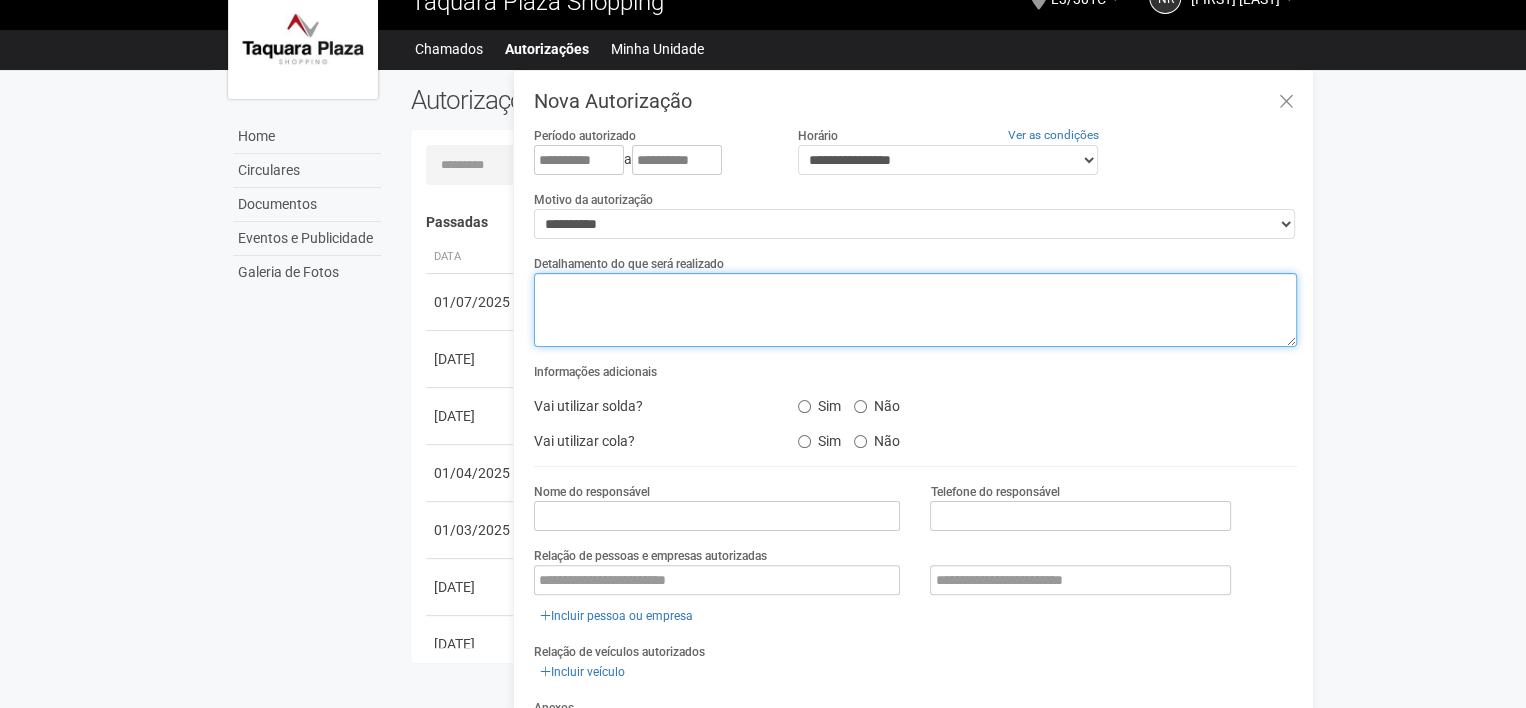 click at bounding box center [915, 310] 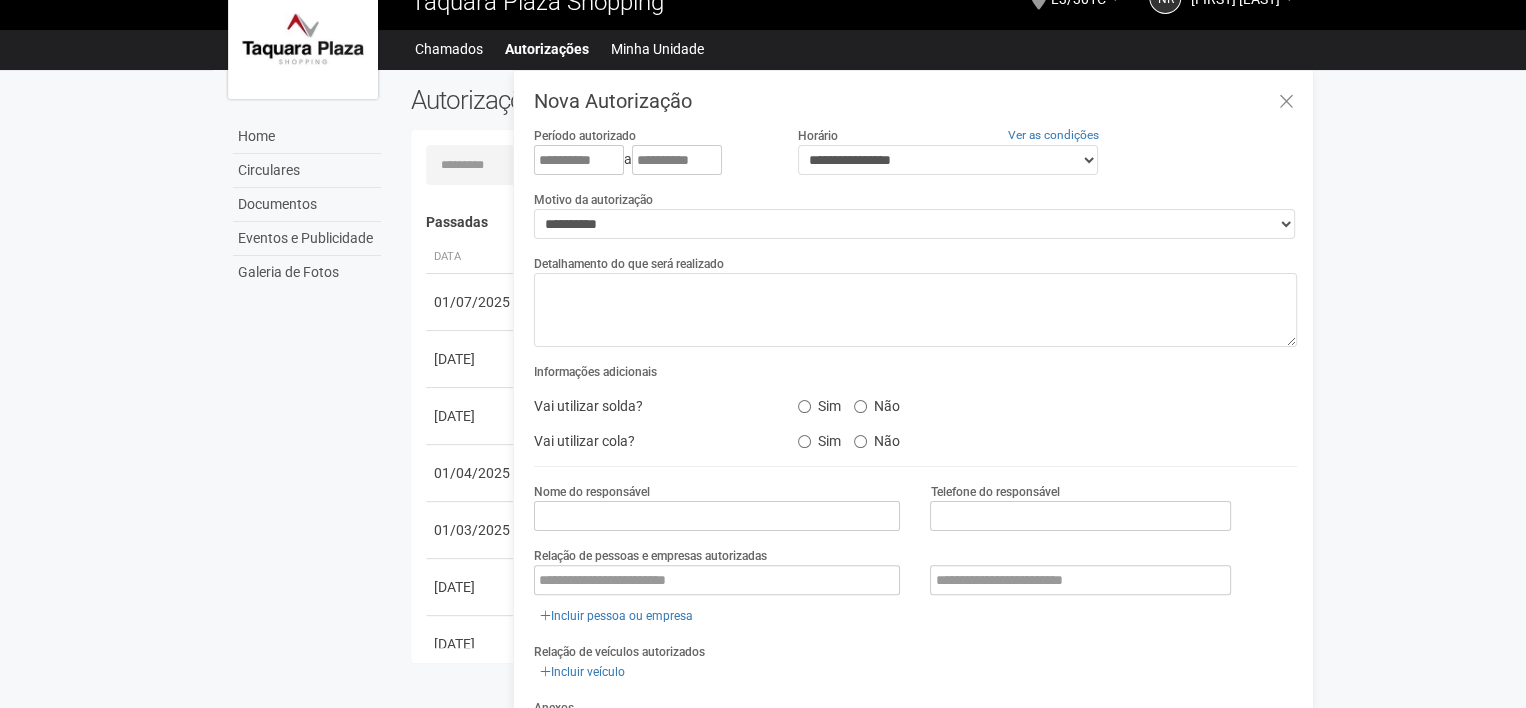 click on "Não" at bounding box center (877, 403) 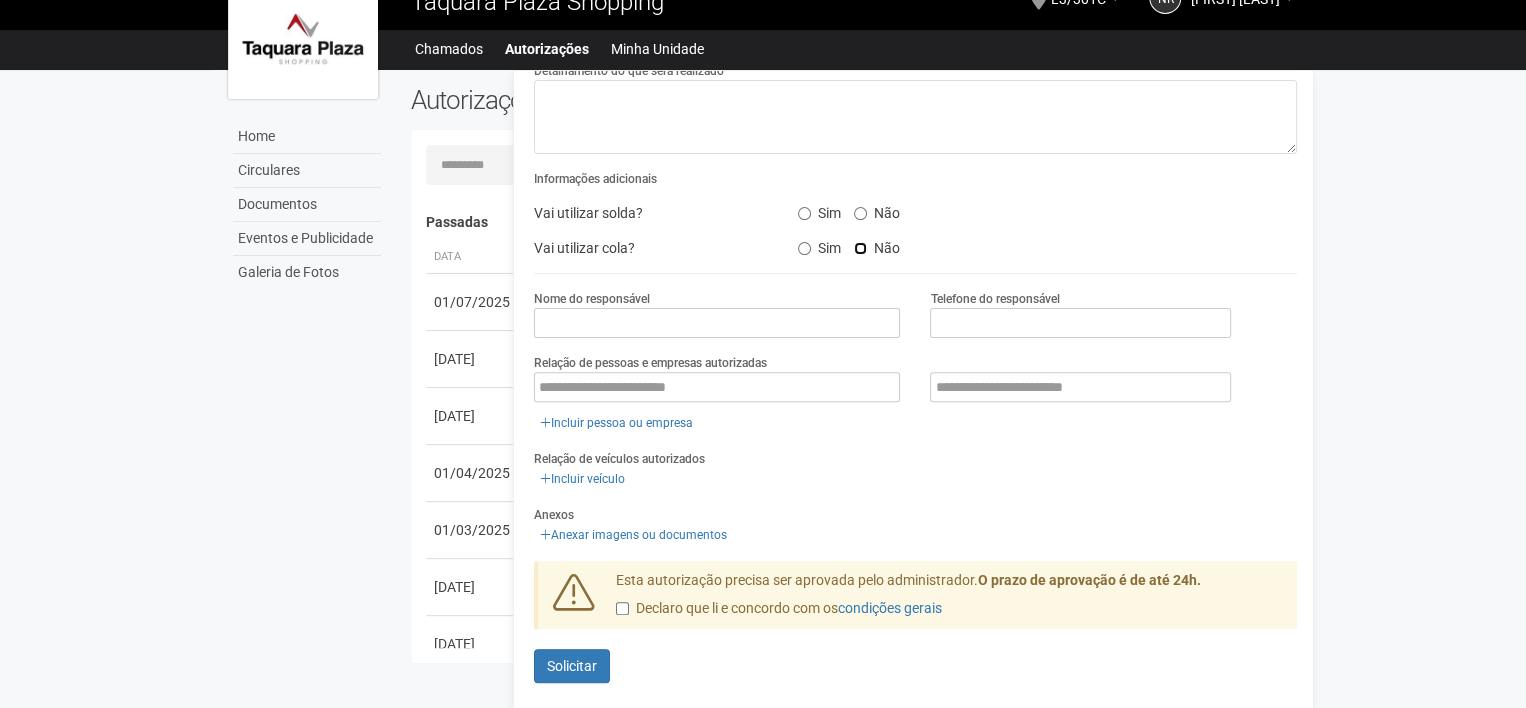 scroll, scrollTop: 197, scrollLeft: 0, axis: vertical 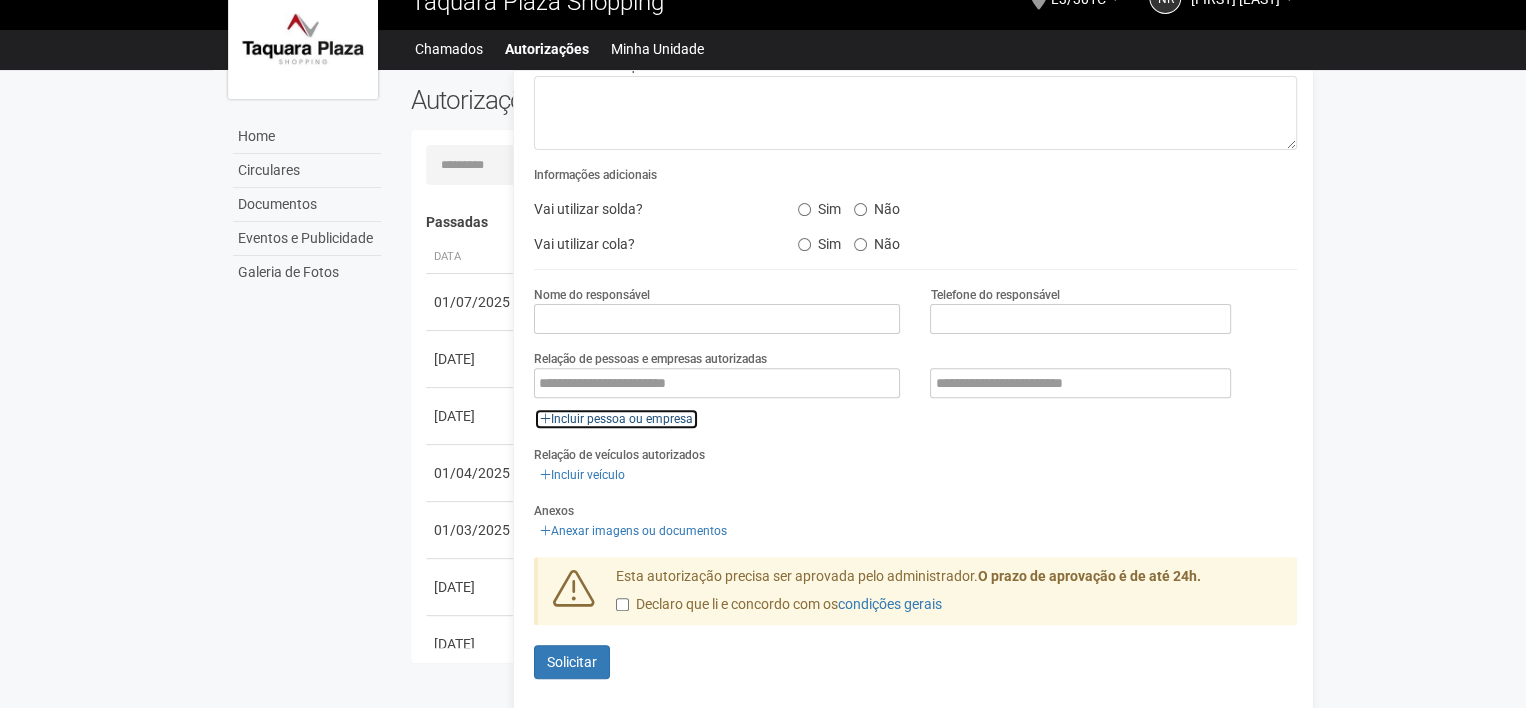 click on "Incluir pessoa ou empresa" at bounding box center (616, 419) 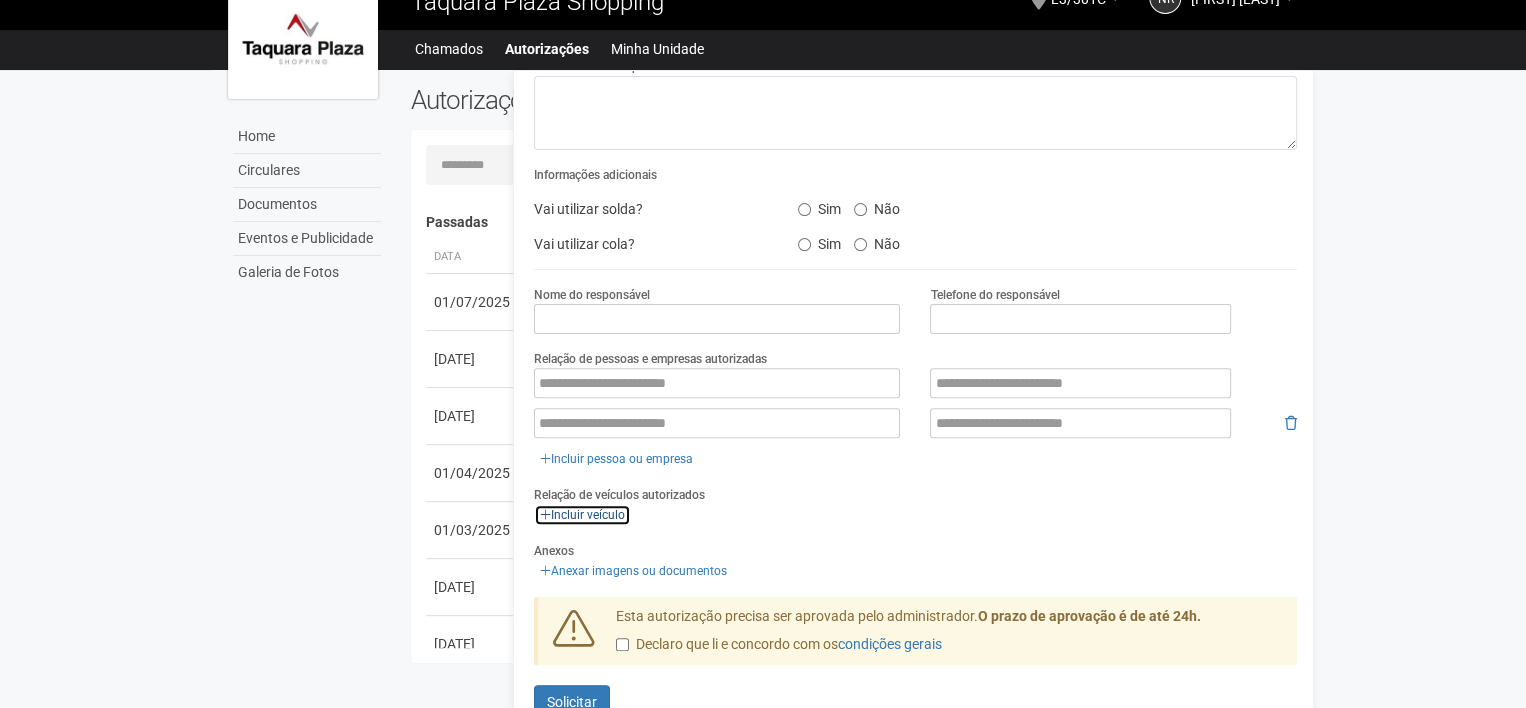 click on "Incluir veículo" at bounding box center [582, 515] 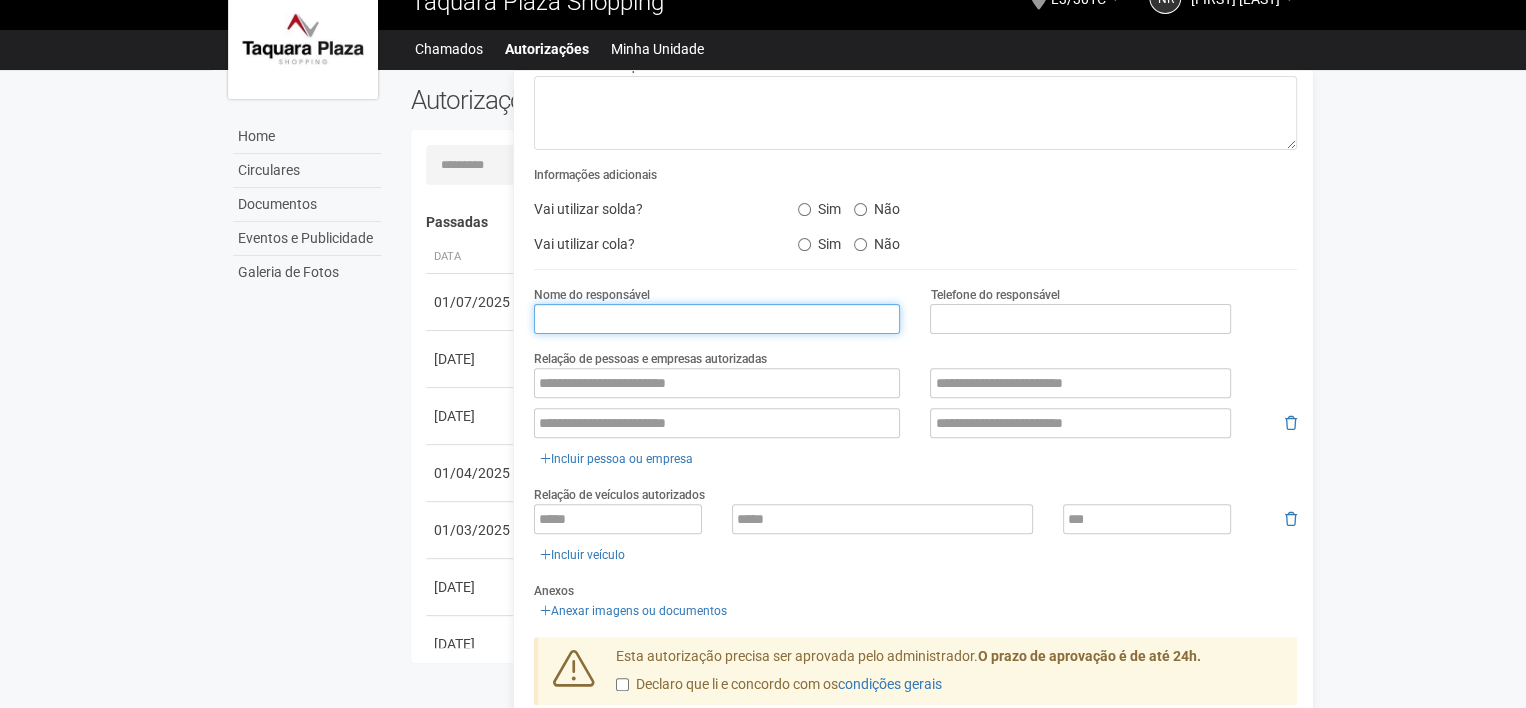 click at bounding box center (717, 319) 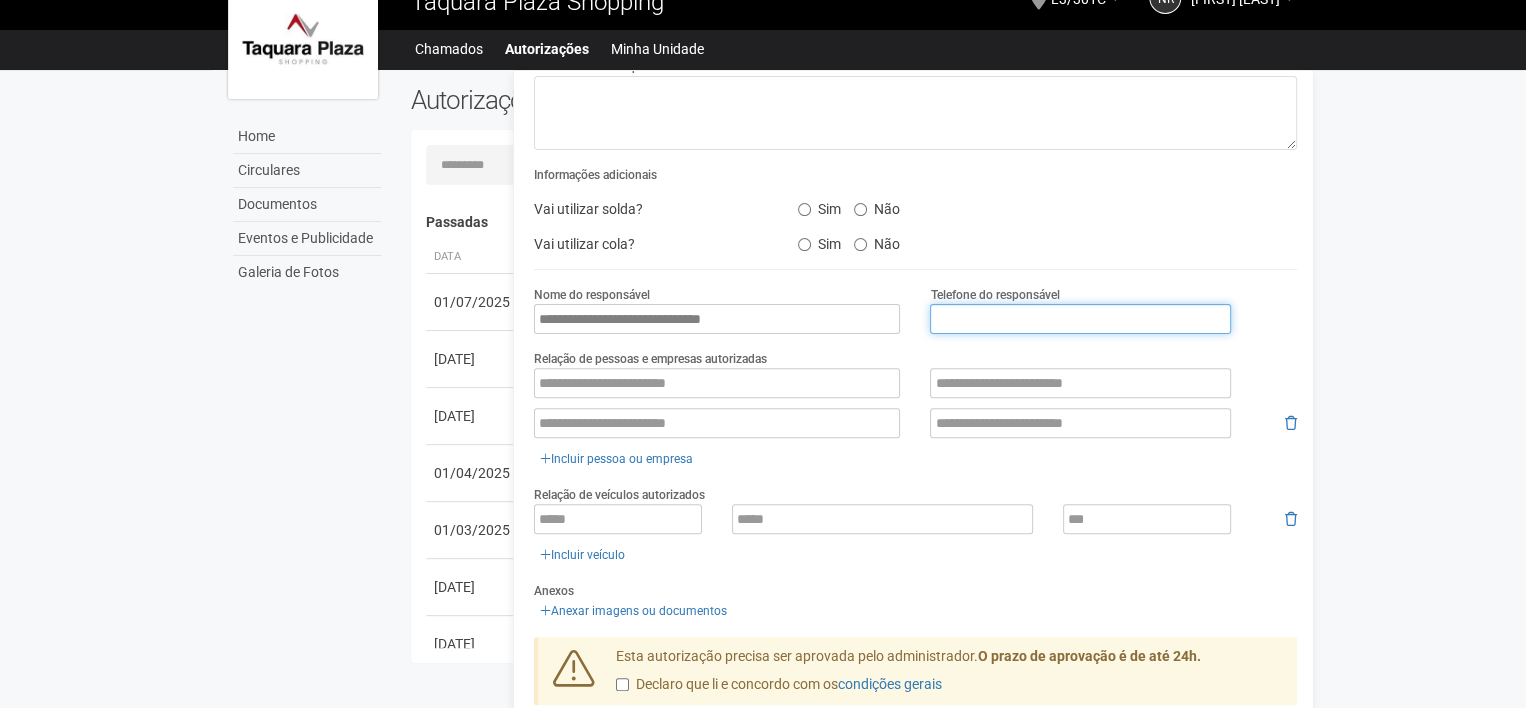 type on "**********" 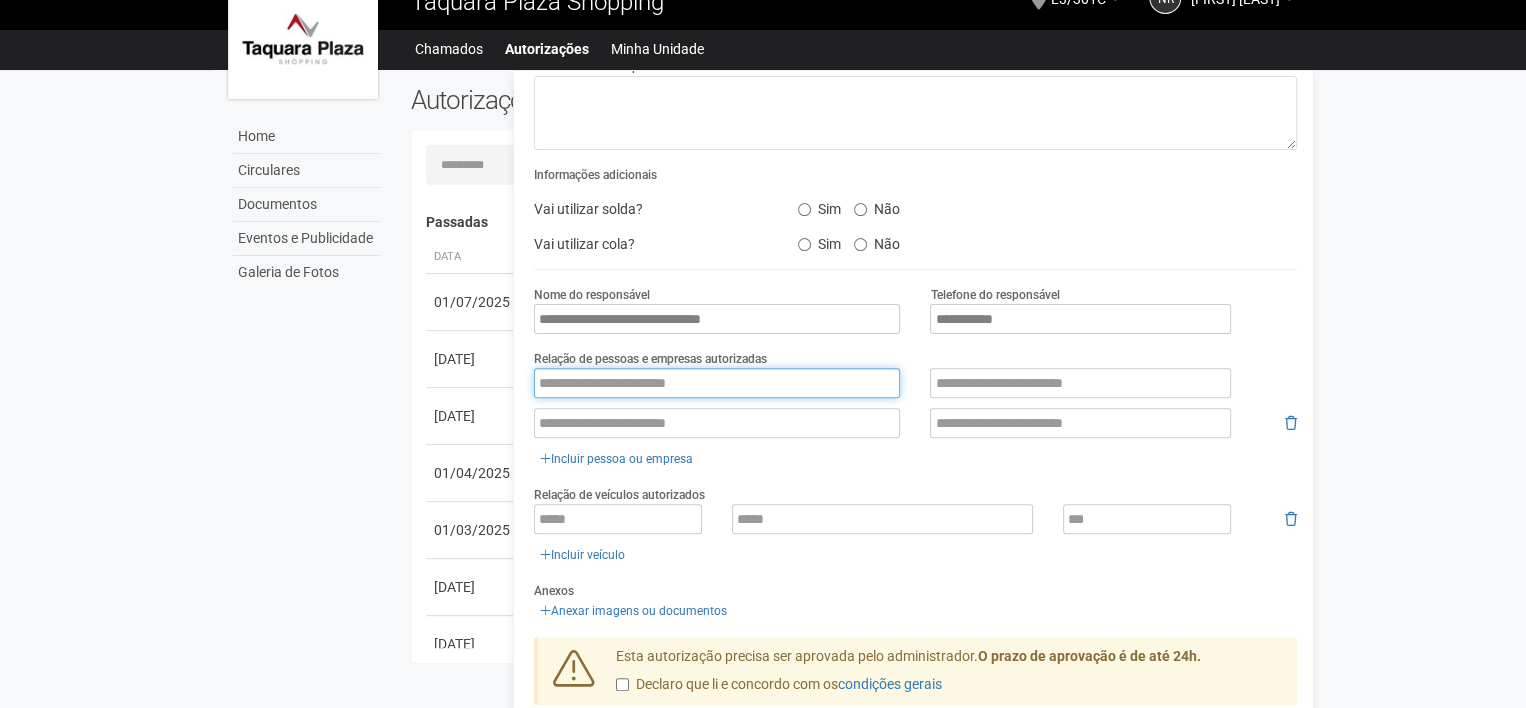 type on "**********" 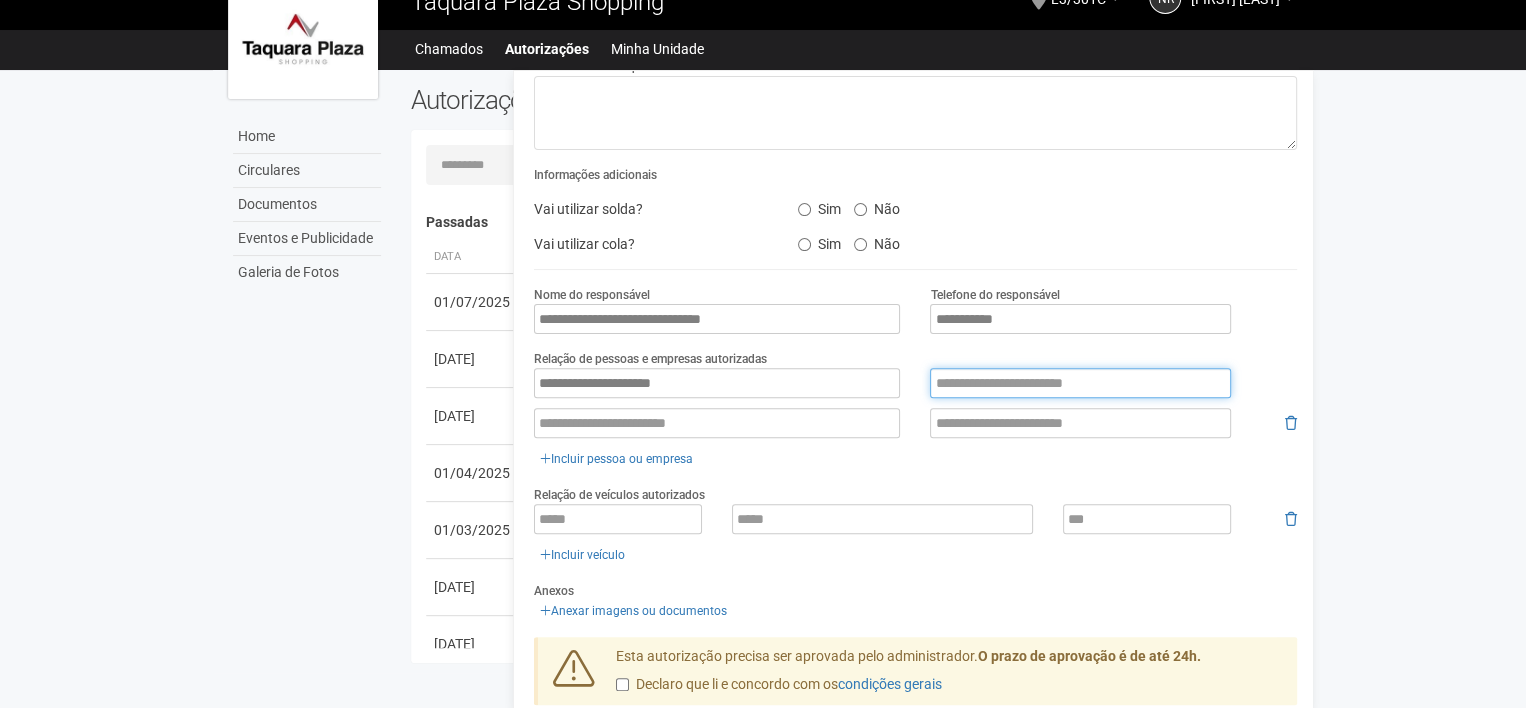 type on "**********" 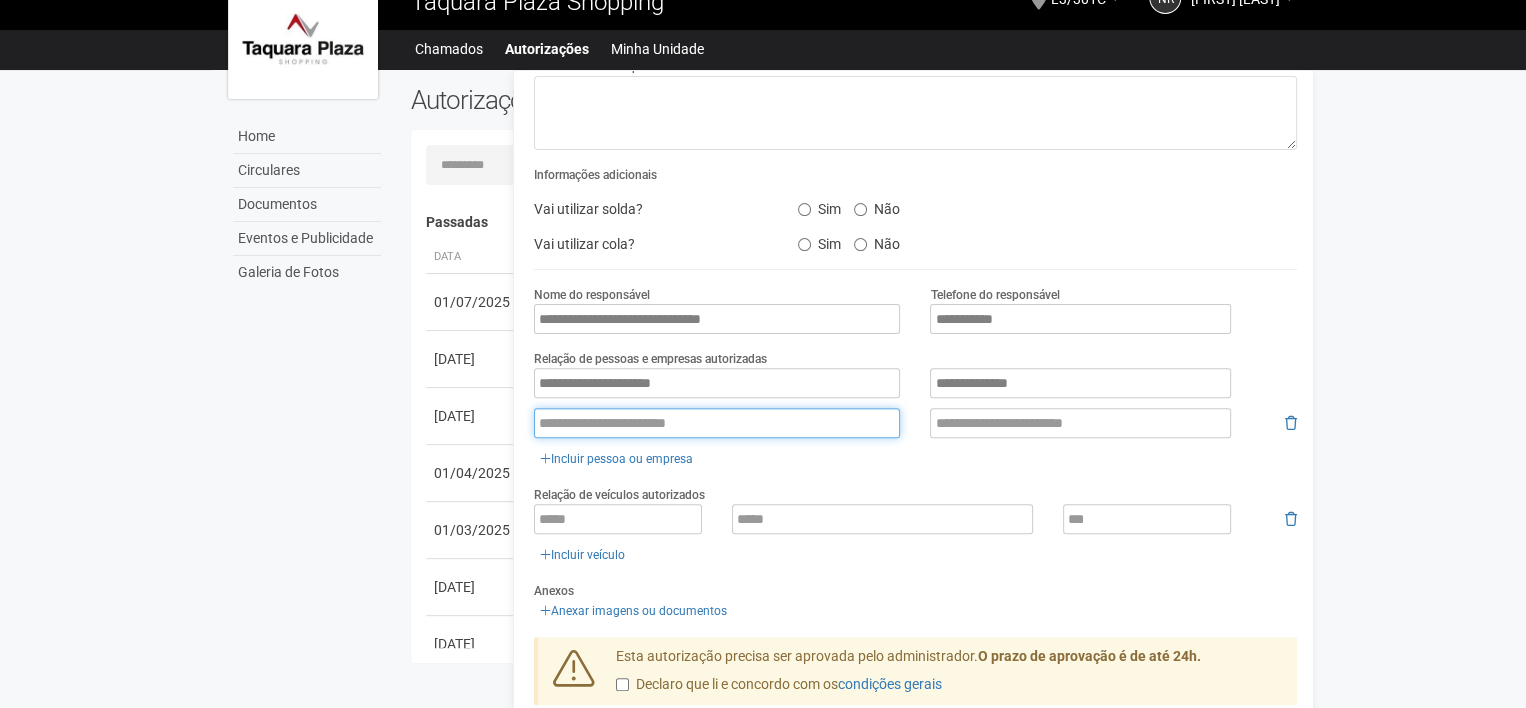 type on "**********" 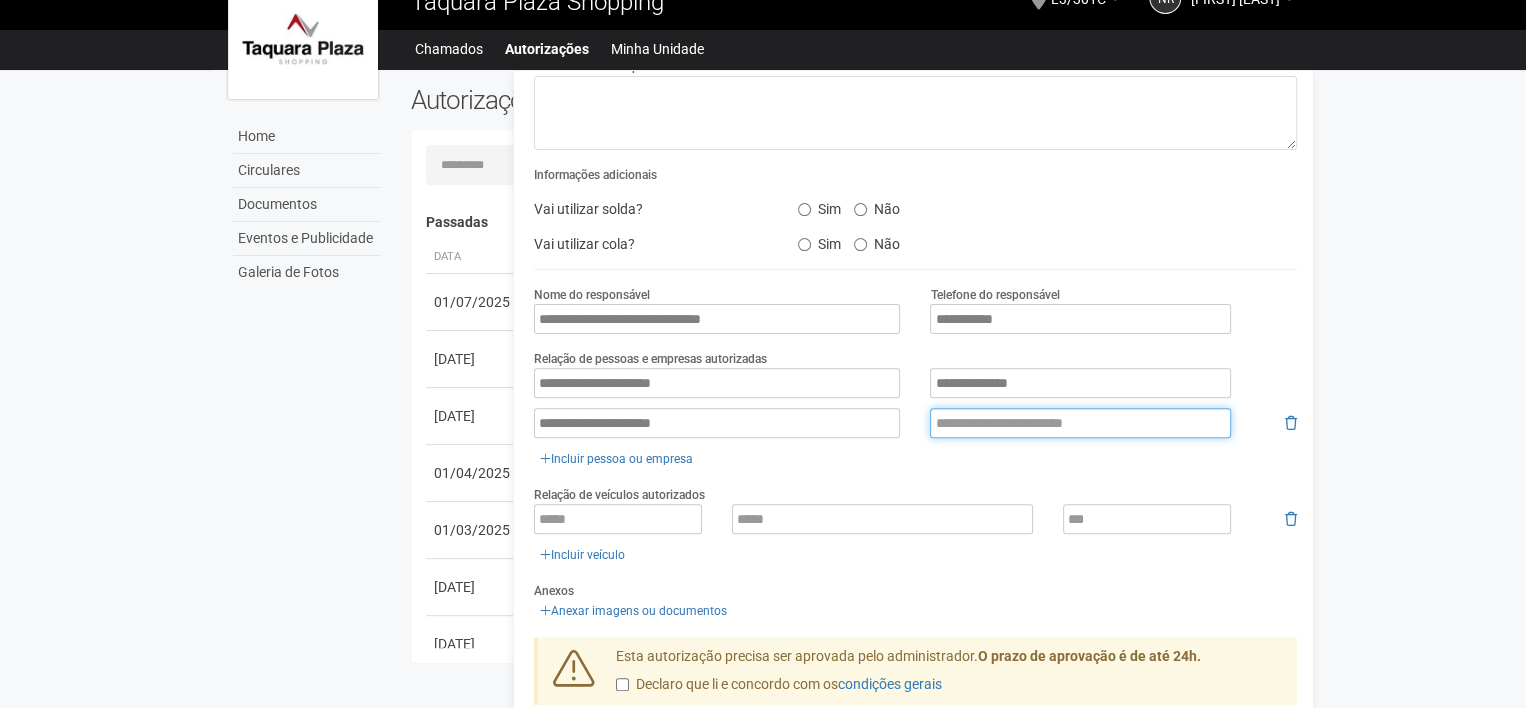 type on "**********" 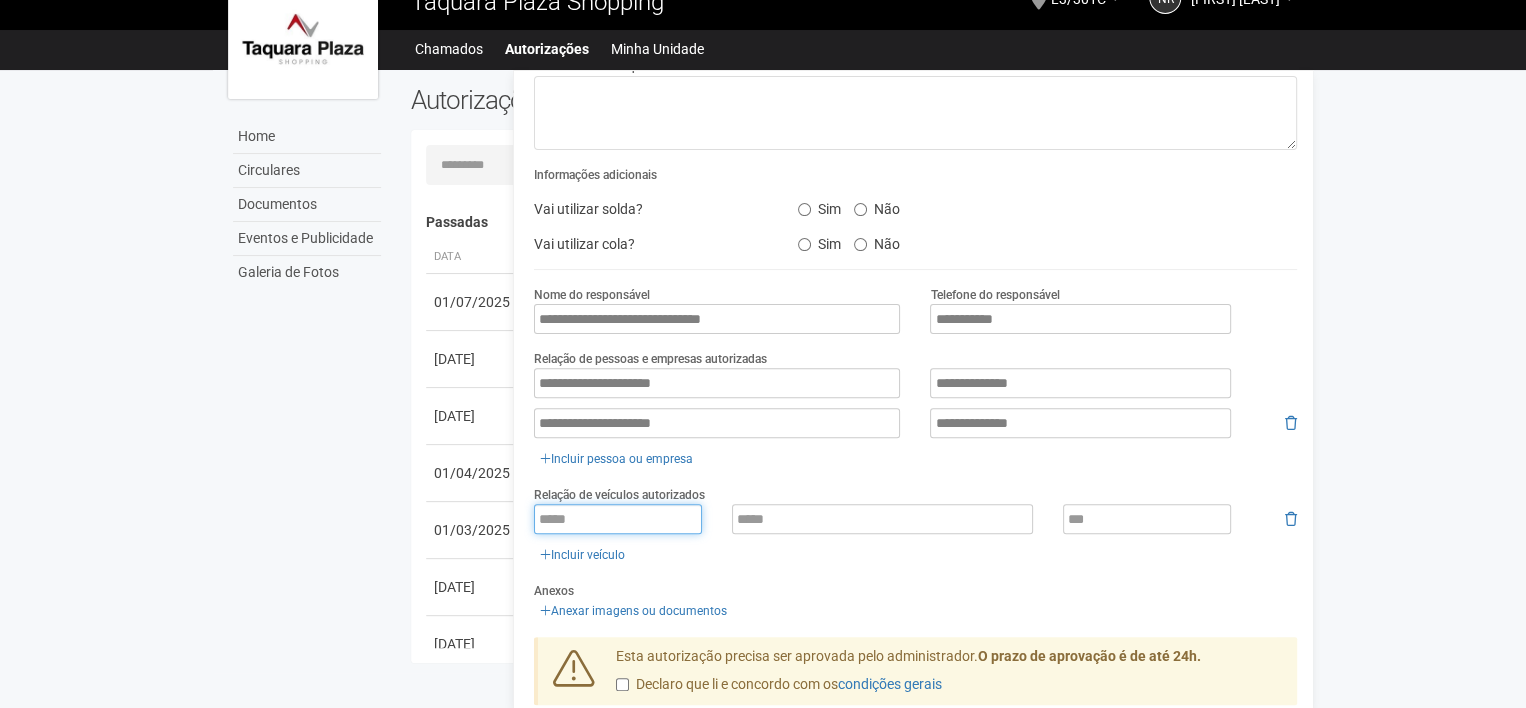 type on "*******" 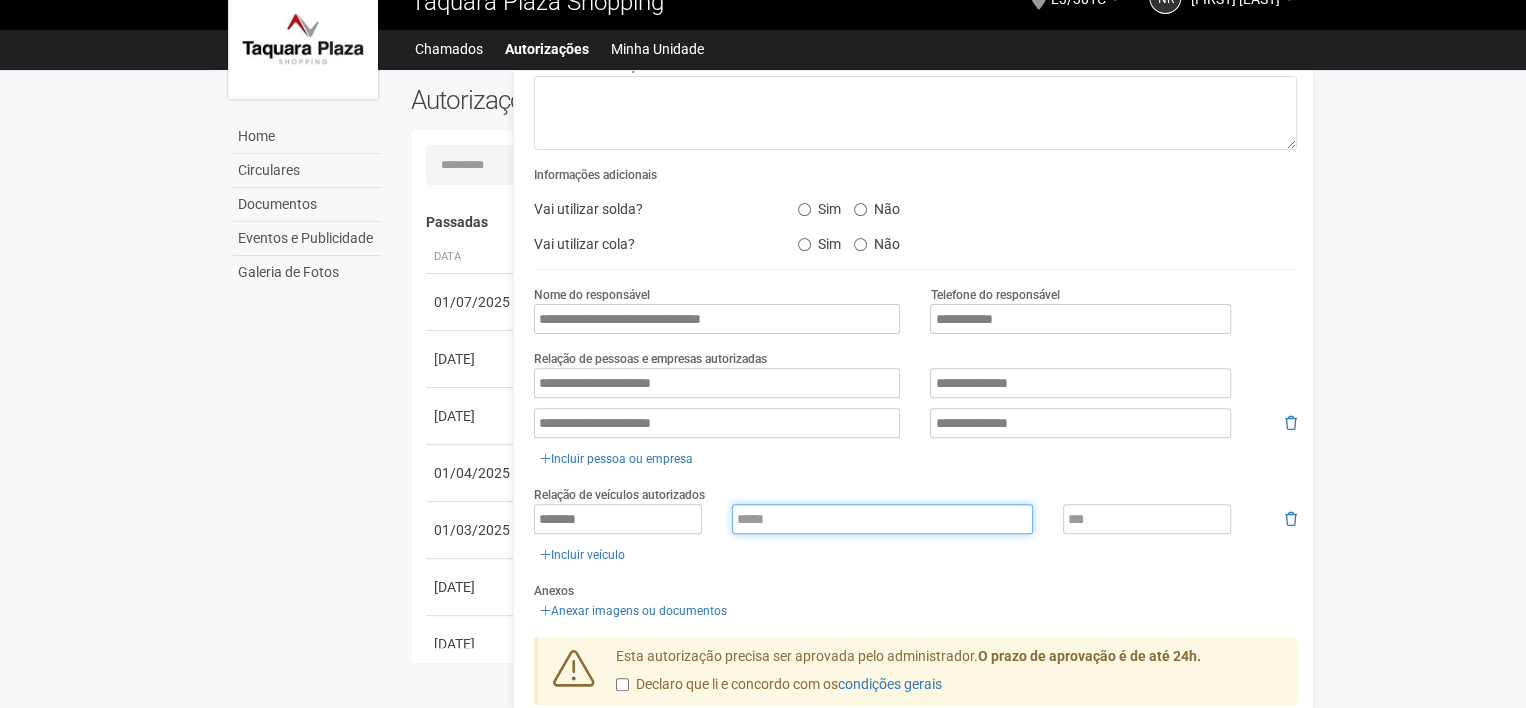 type on "**********" 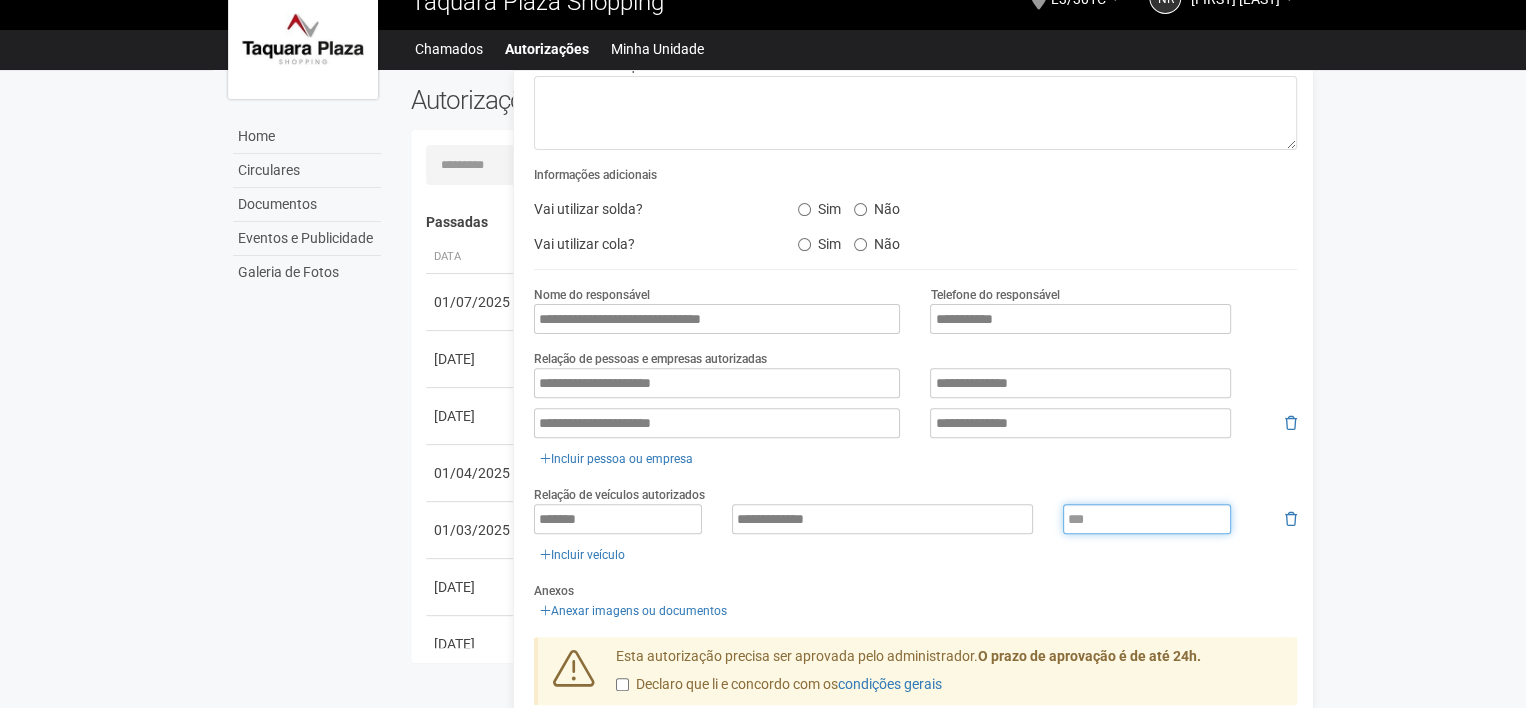 type on "****" 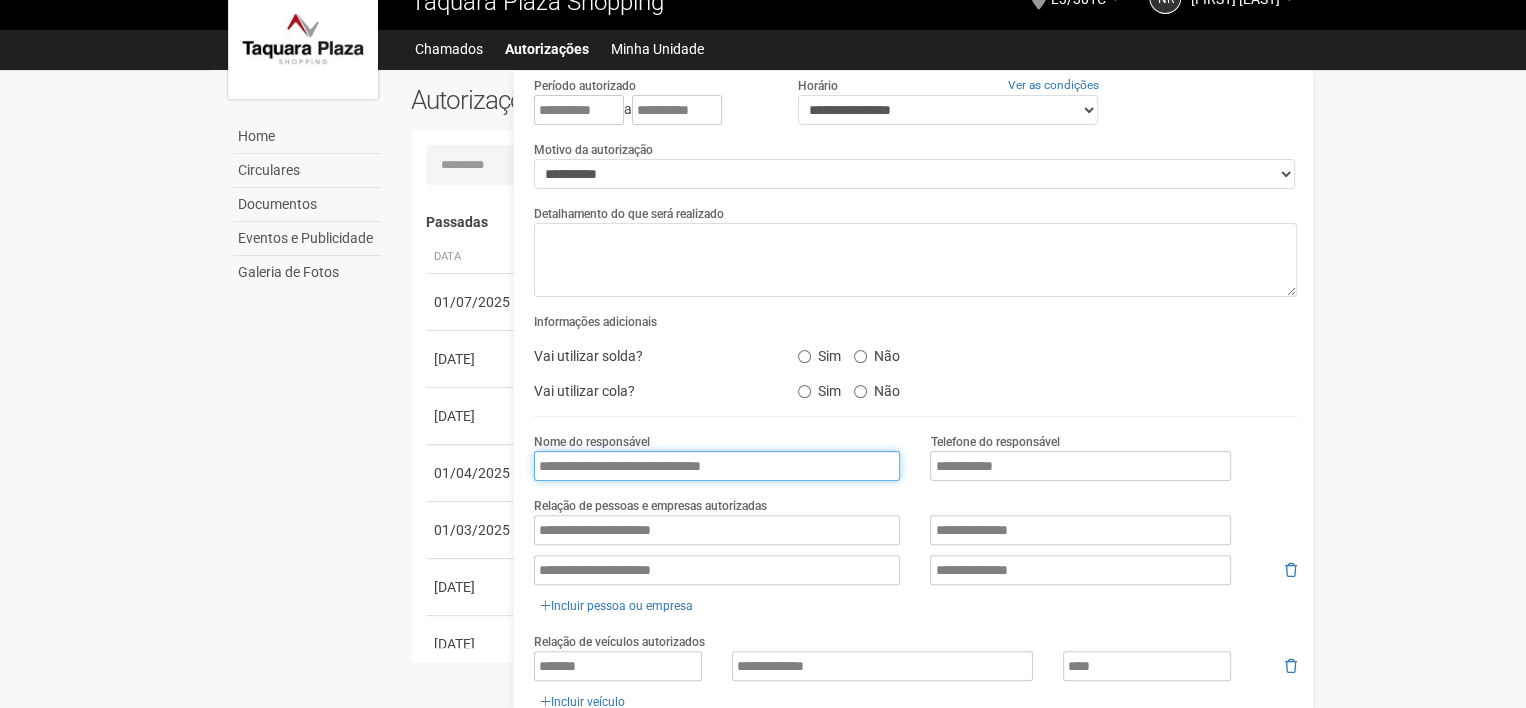 scroll, scrollTop: 0, scrollLeft: 0, axis: both 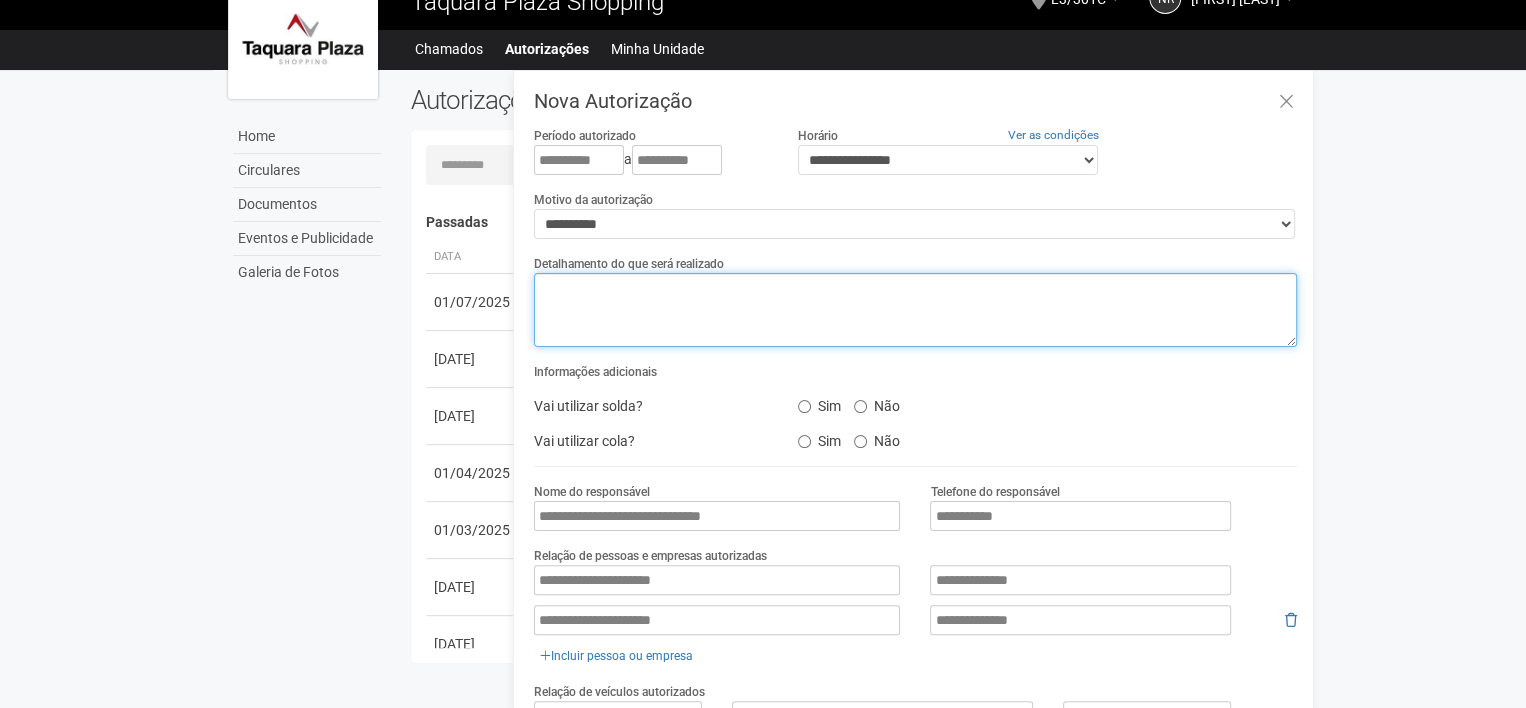 click at bounding box center [915, 310] 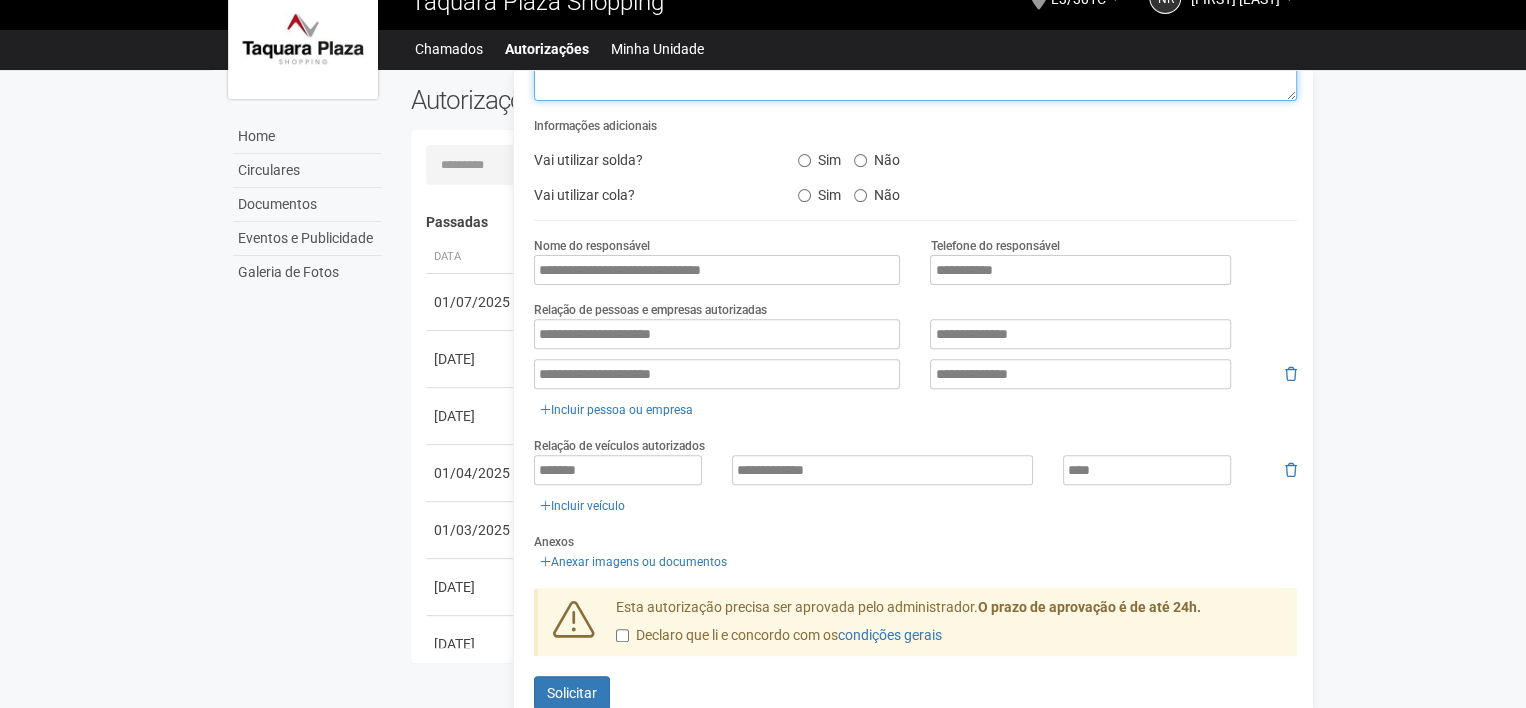 scroll, scrollTop: 277, scrollLeft: 0, axis: vertical 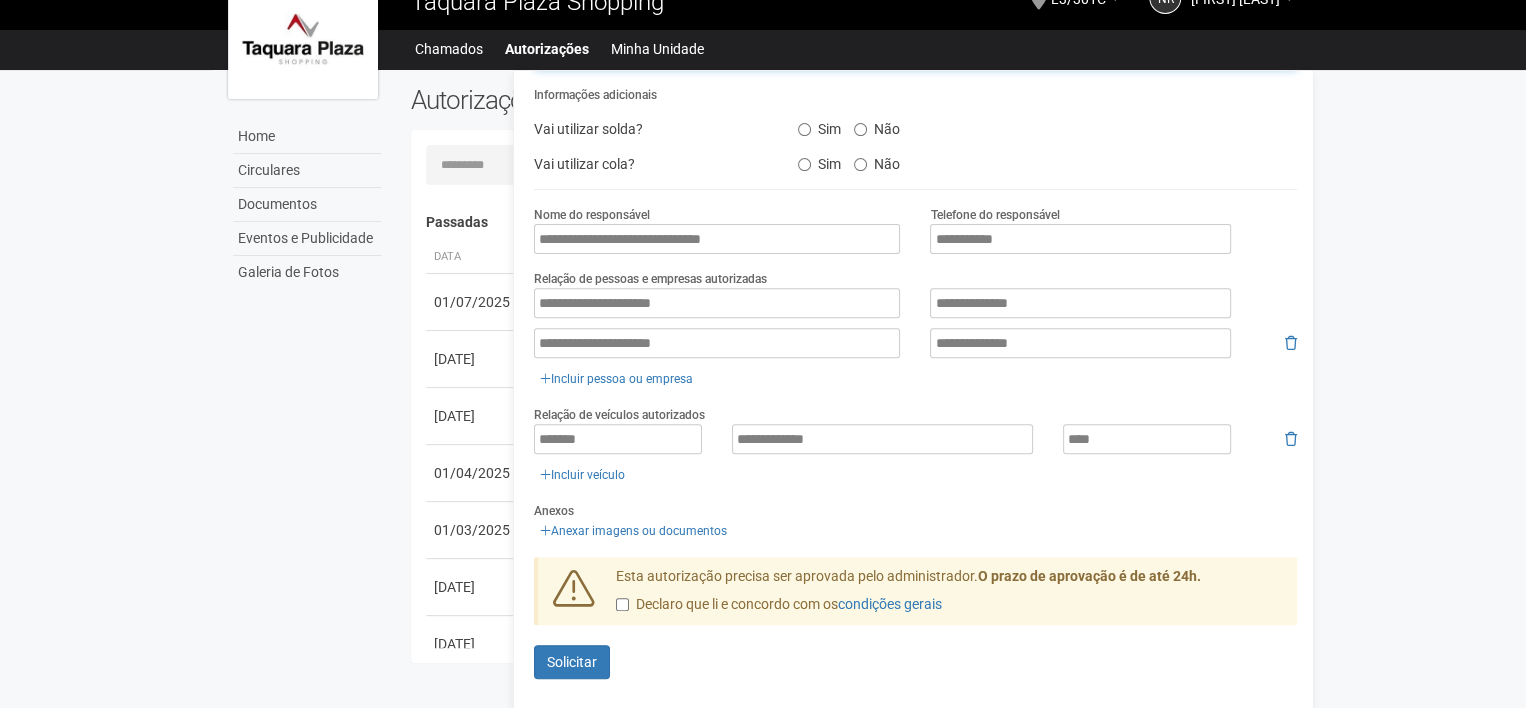 type on "**********" 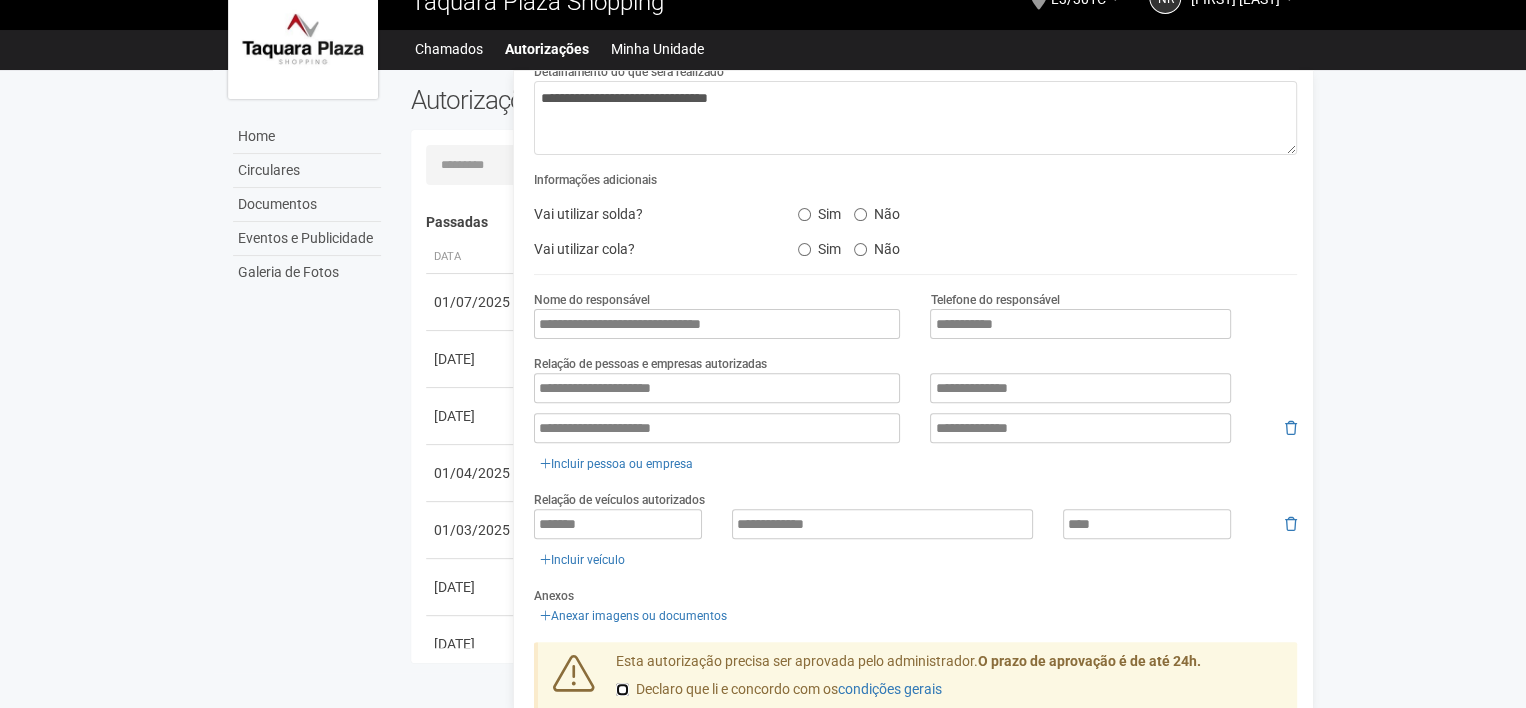 scroll, scrollTop: 277, scrollLeft: 0, axis: vertical 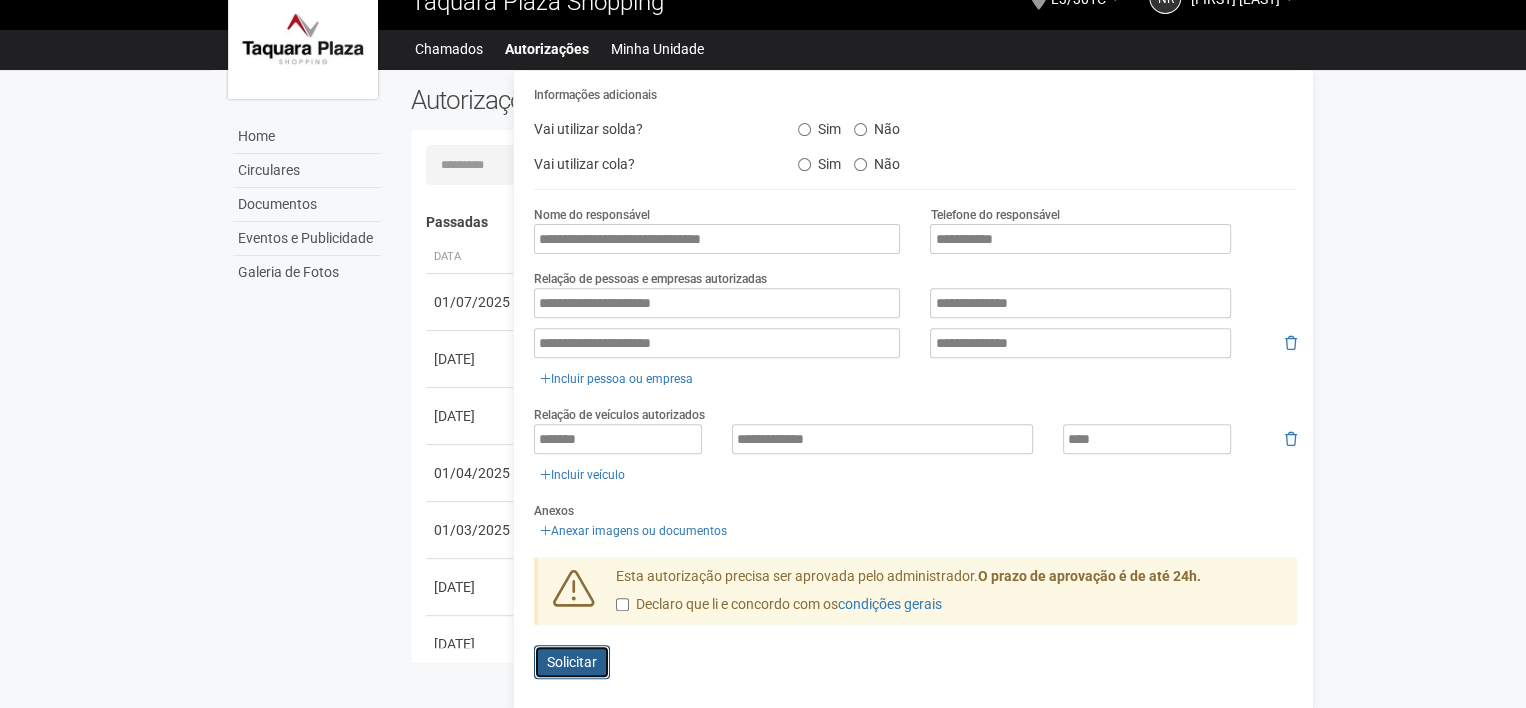 click on "Solicitar" at bounding box center (572, 662) 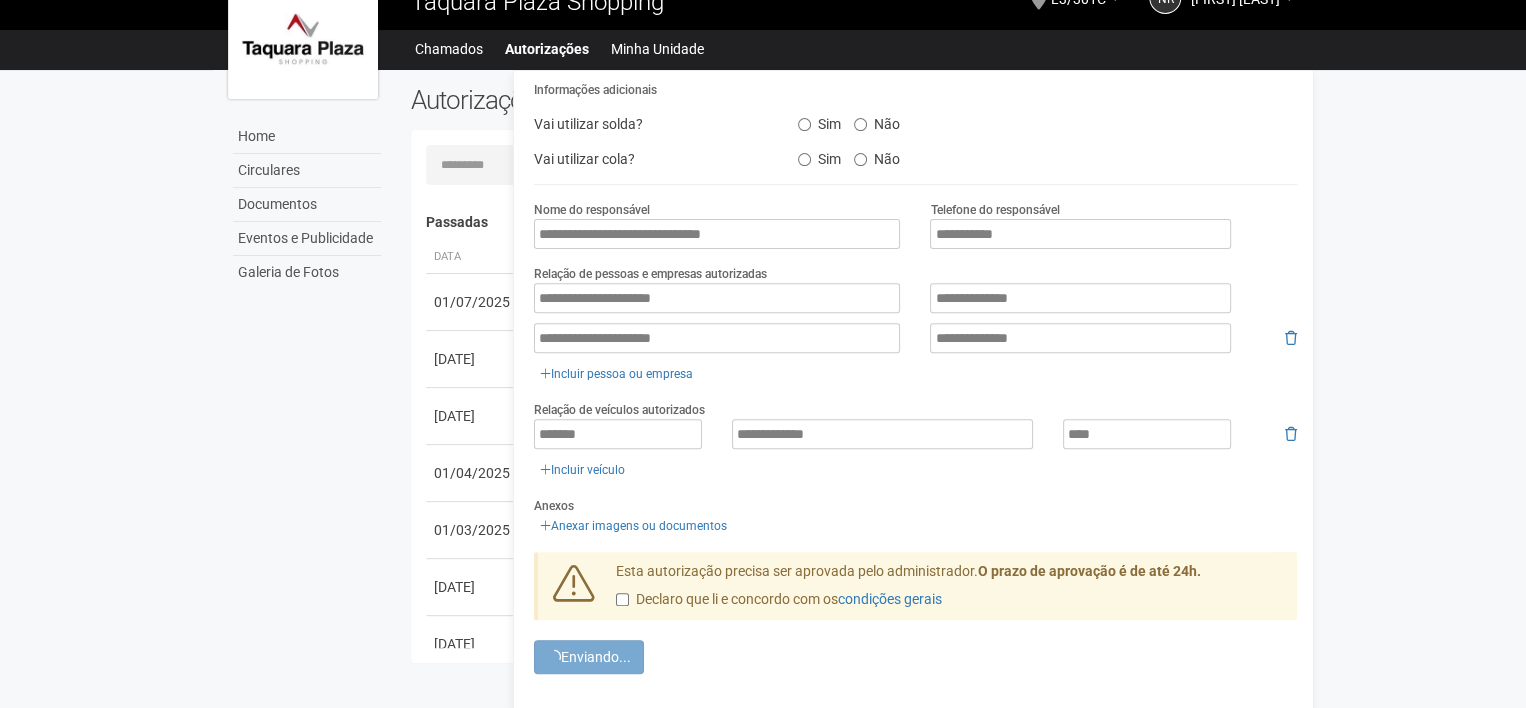 scroll, scrollTop: 55, scrollLeft: 0, axis: vertical 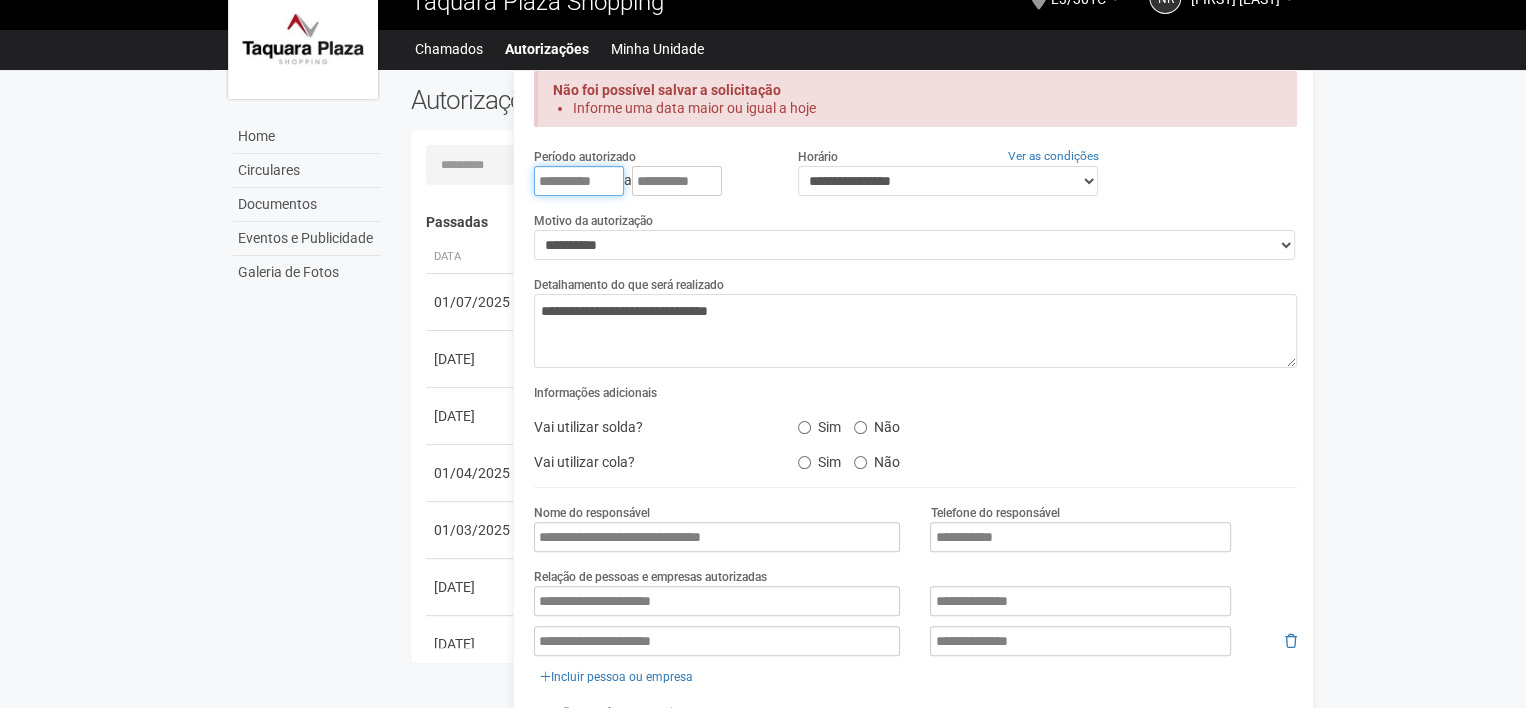 click on "**********" at bounding box center (579, 181) 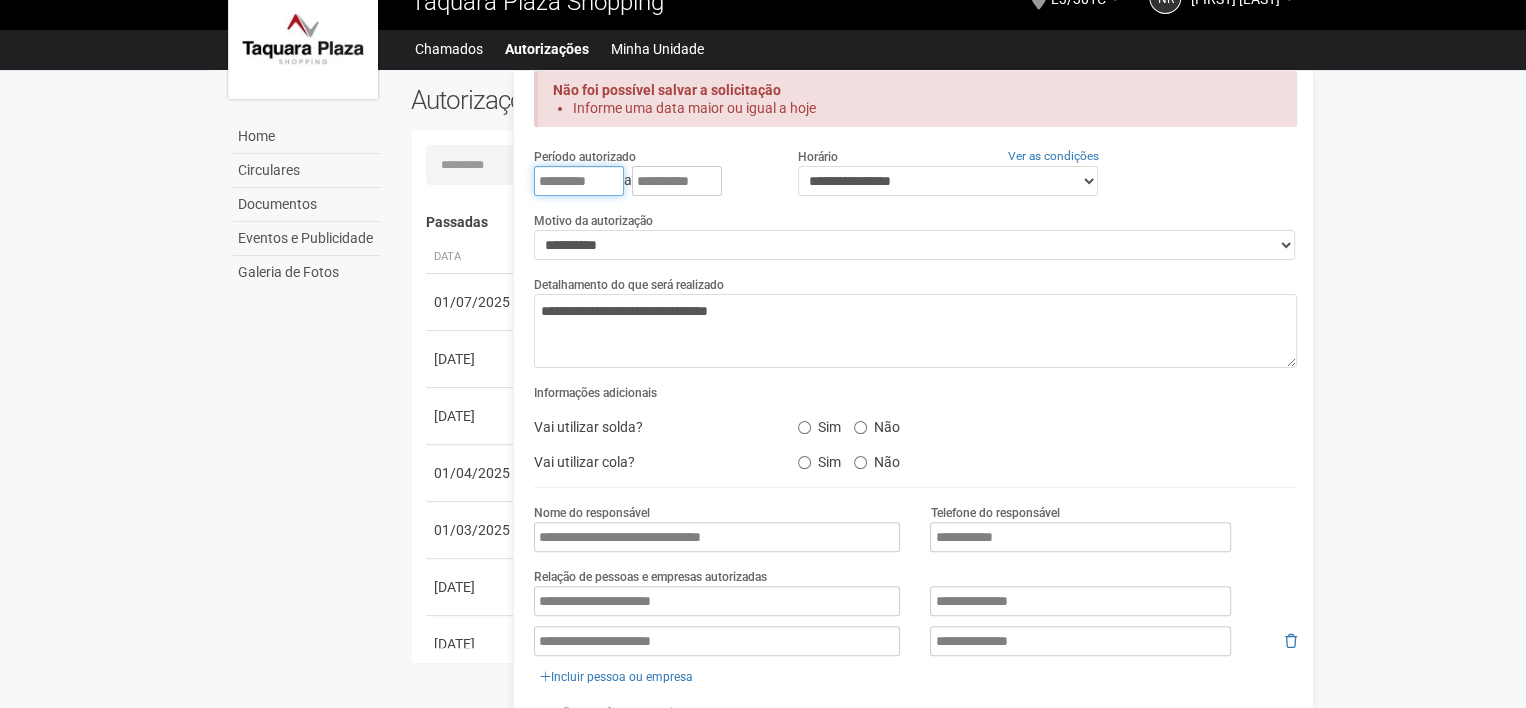 click on "*********" at bounding box center [579, 181] 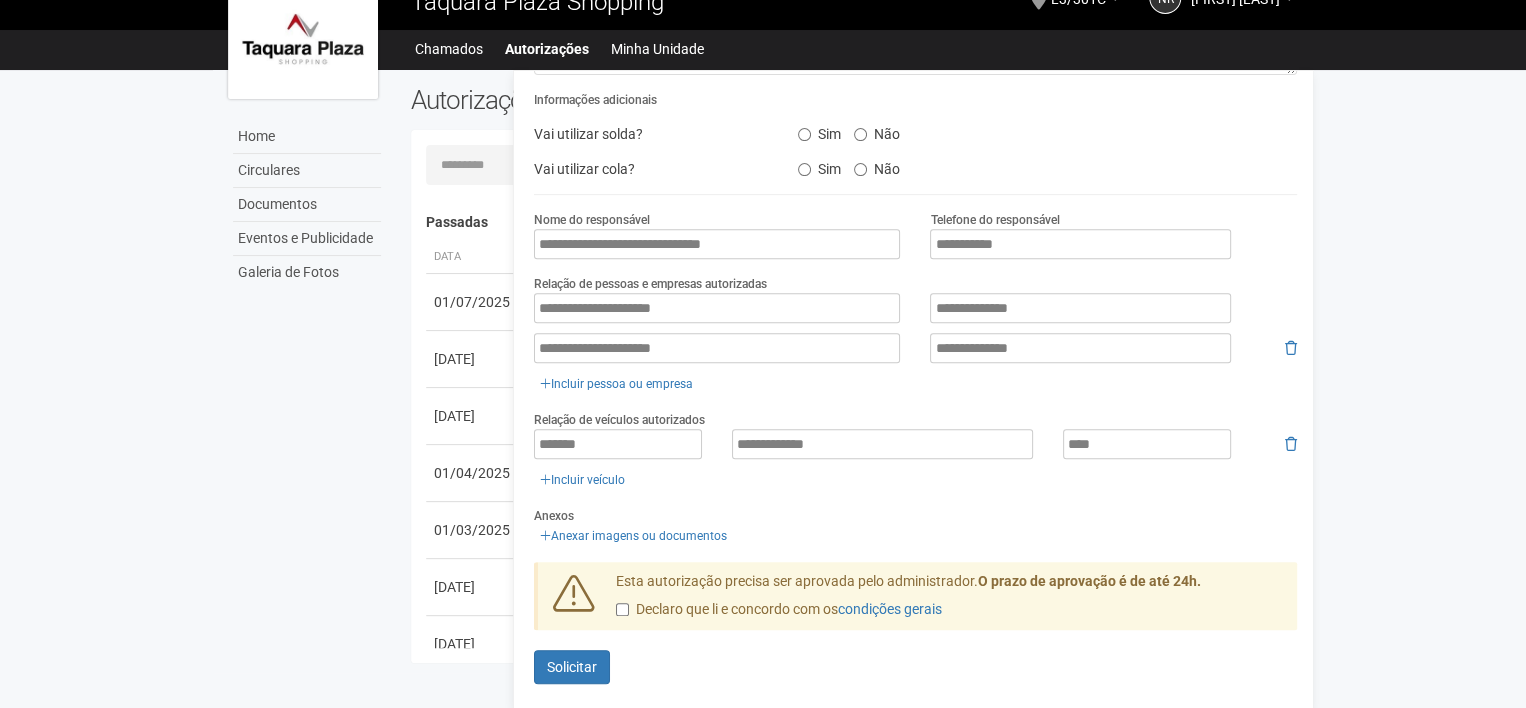 scroll, scrollTop: 353, scrollLeft: 0, axis: vertical 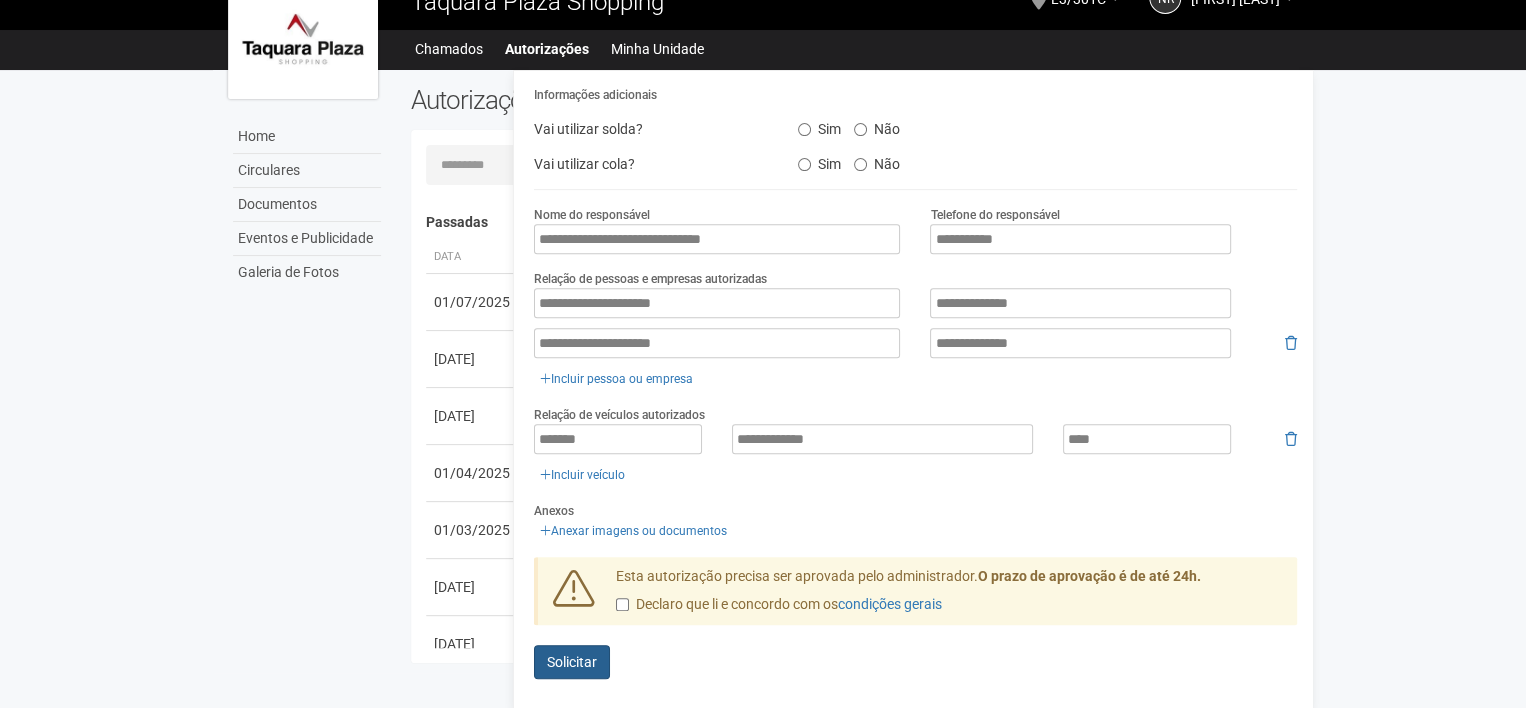 type on "**********" 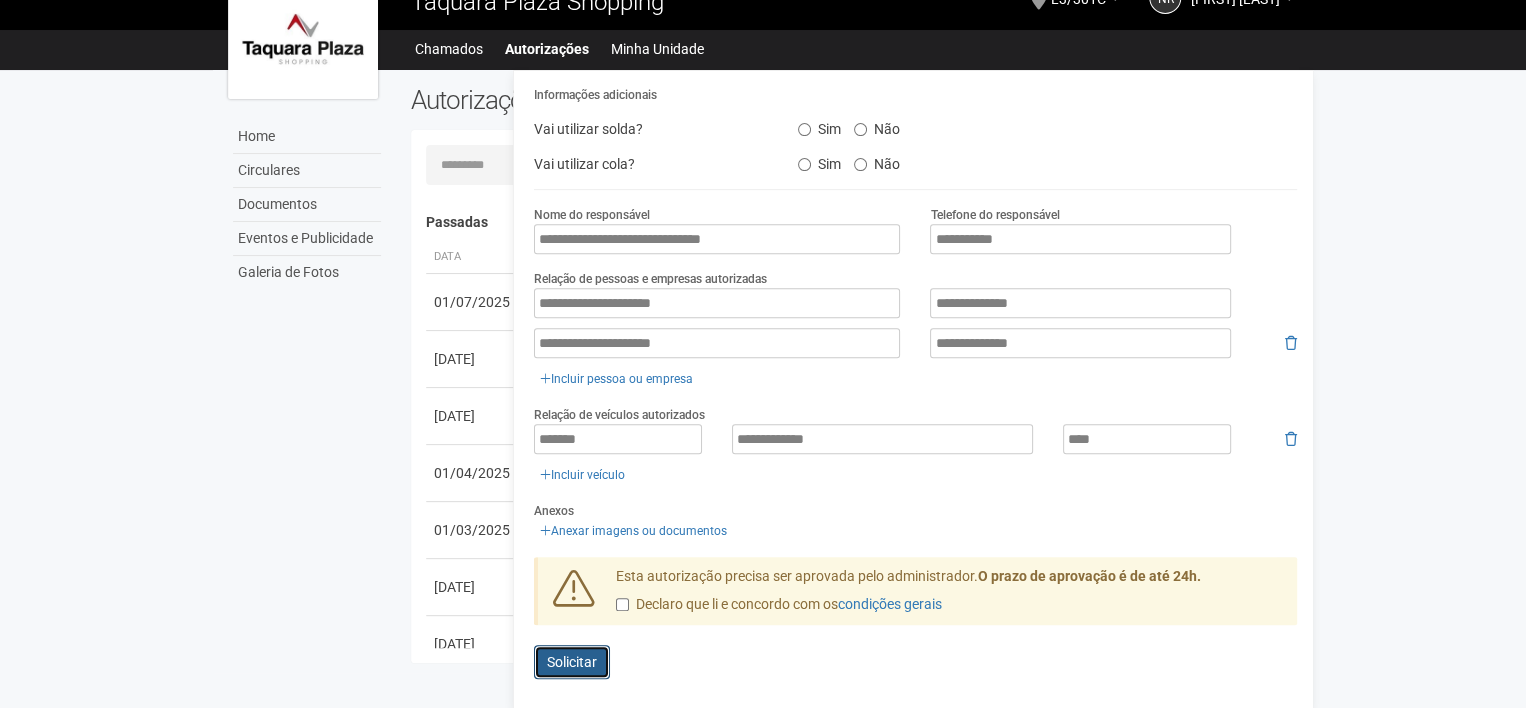 click on "Enviando...
Solicitar" at bounding box center [572, 662] 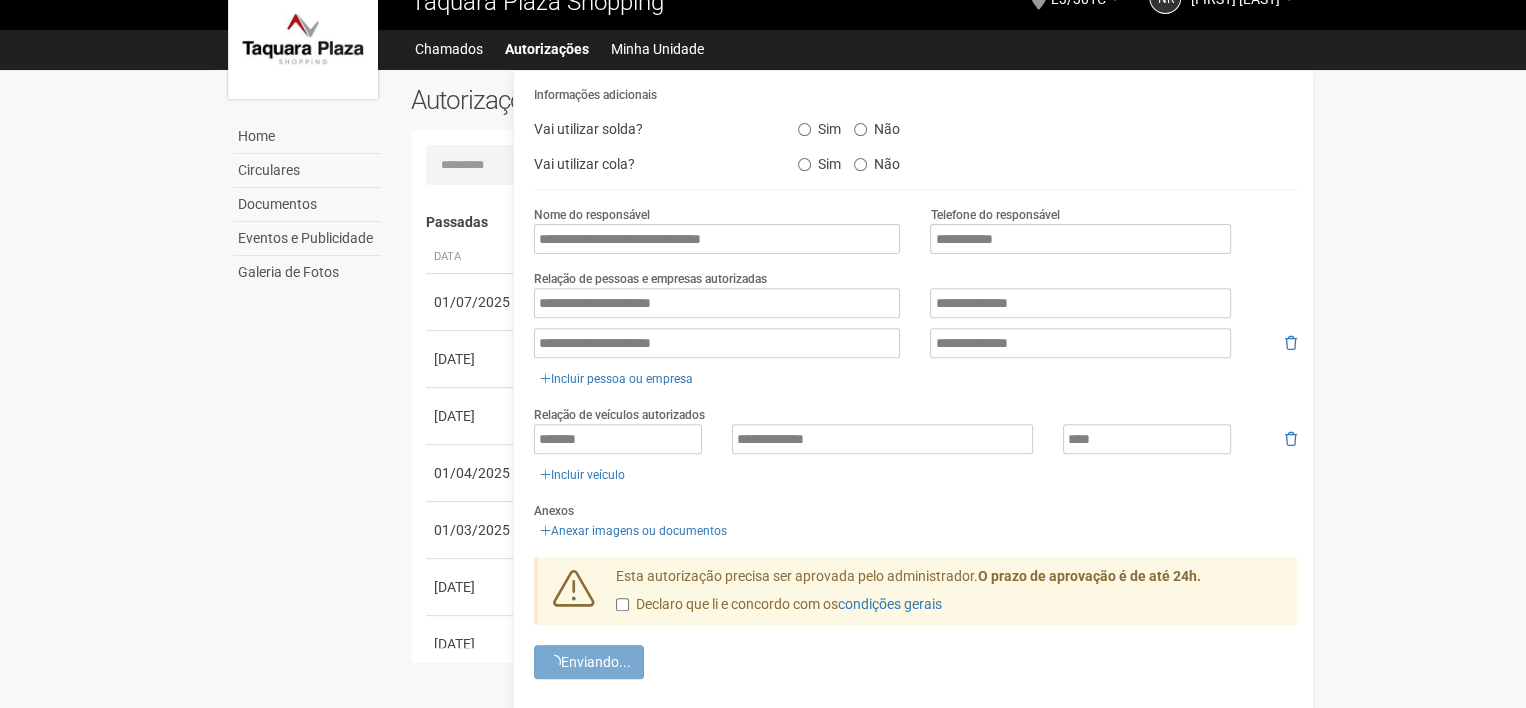 scroll, scrollTop: 0, scrollLeft: 0, axis: both 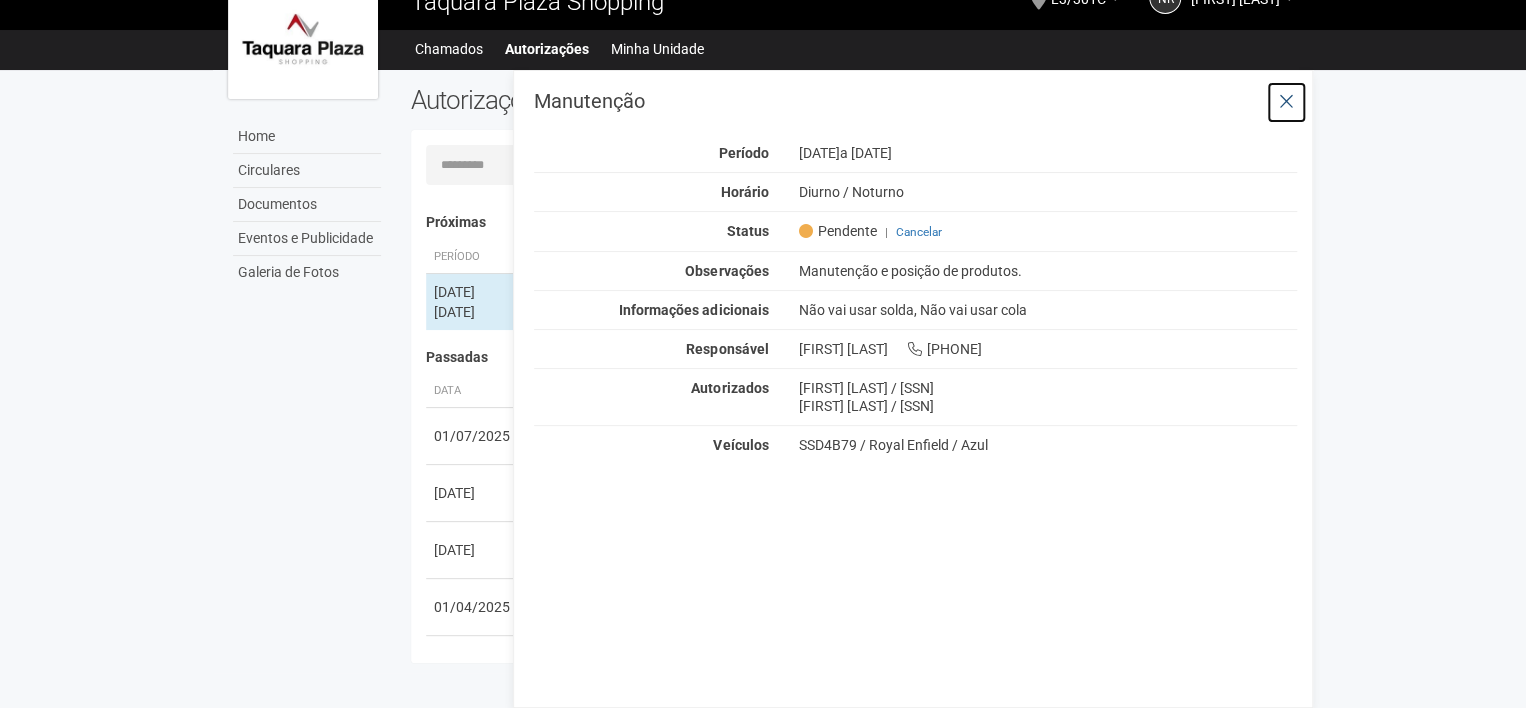click at bounding box center [1286, 102] 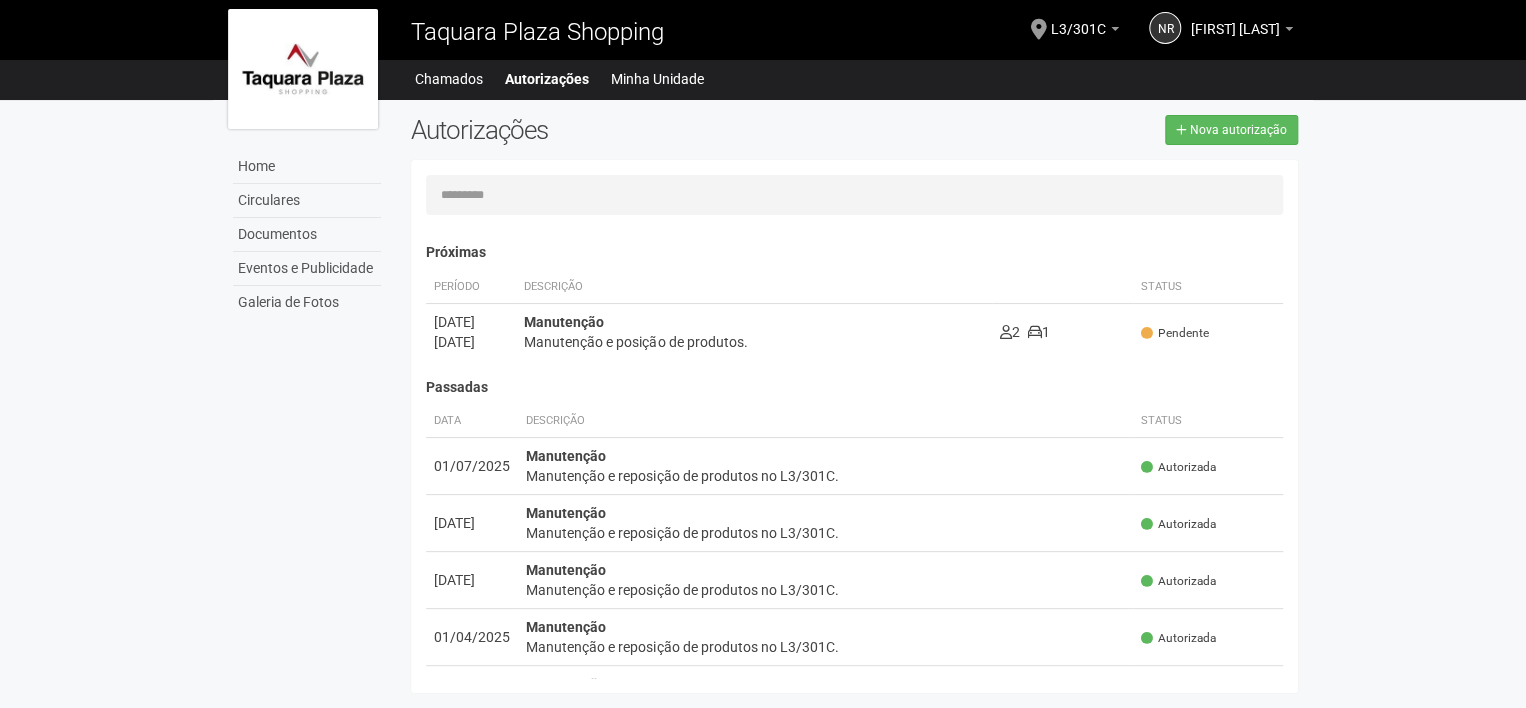 scroll, scrollTop: 0, scrollLeft: 0, axis: both 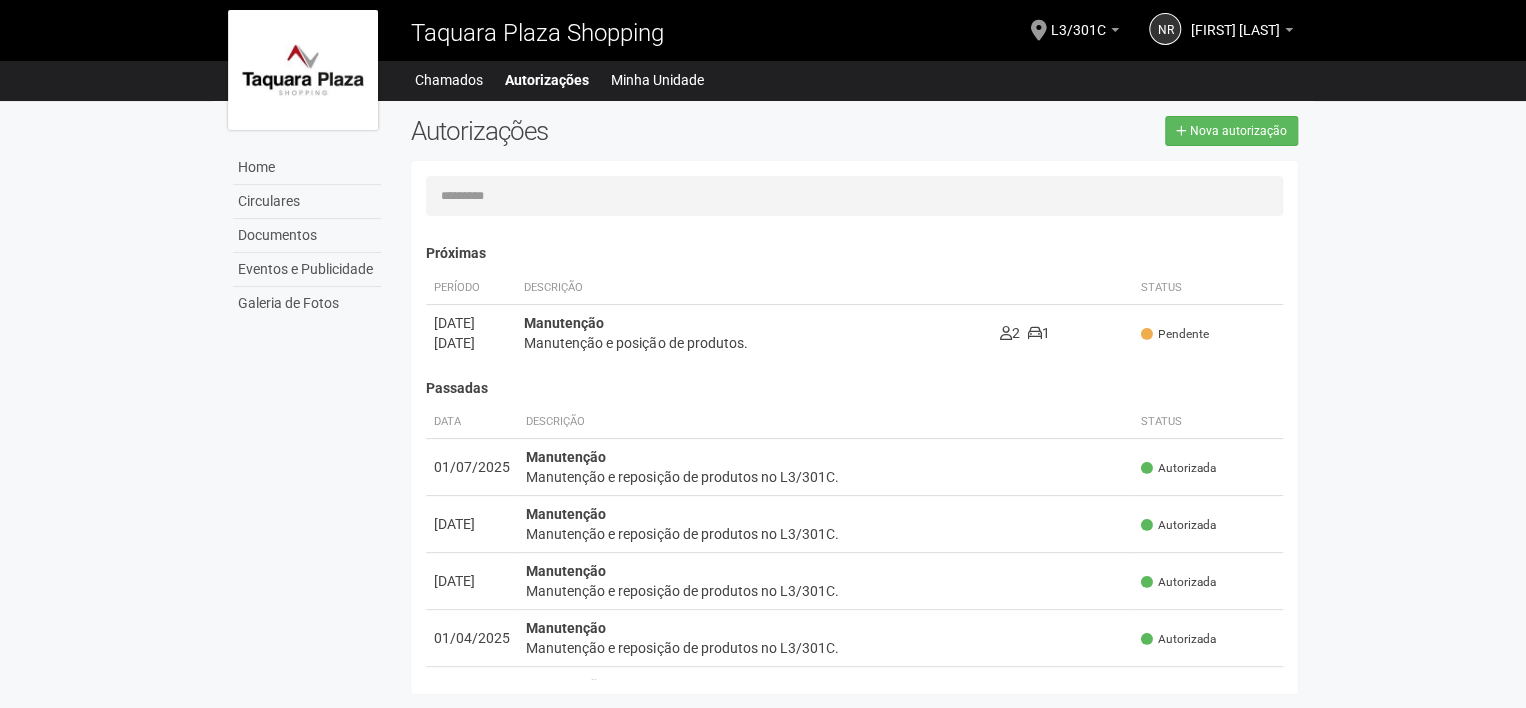 drag, startPoint x: 1348, startPoint y: 5, endPoint x: 241, endPoint y: 361, distance: 1162.8348 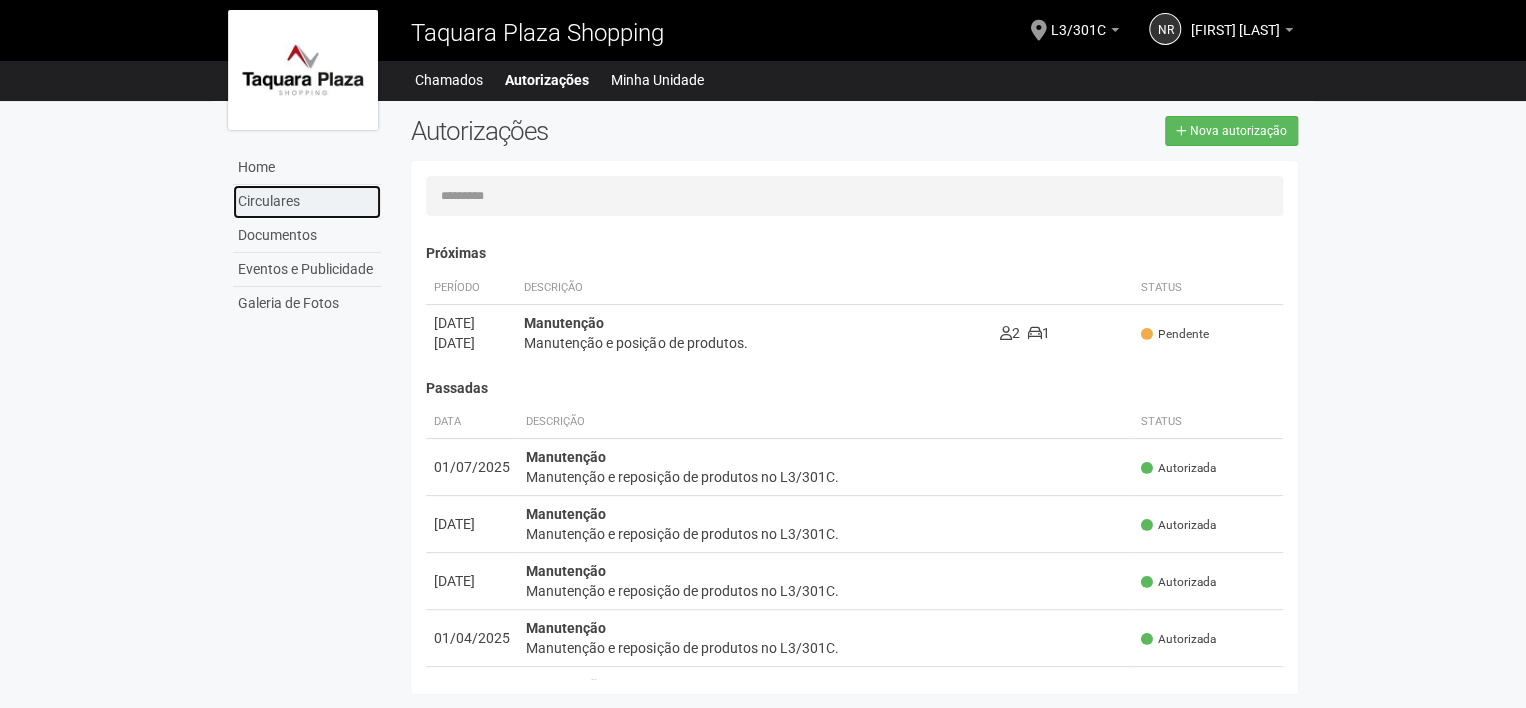 click on "Circulares" at bounding box center [307, 202] 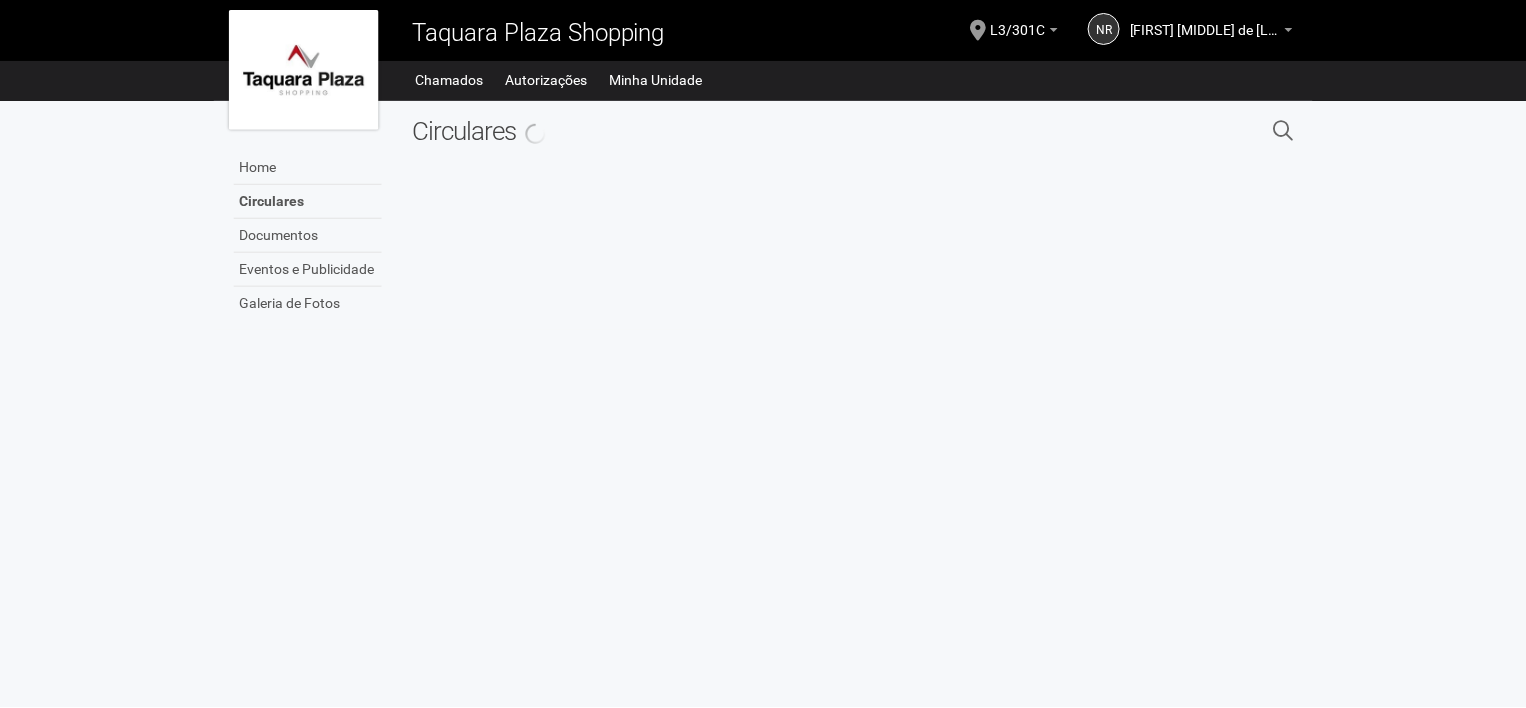 scroll, scrollTop: 0, scrollLeft: 0, axis: both 